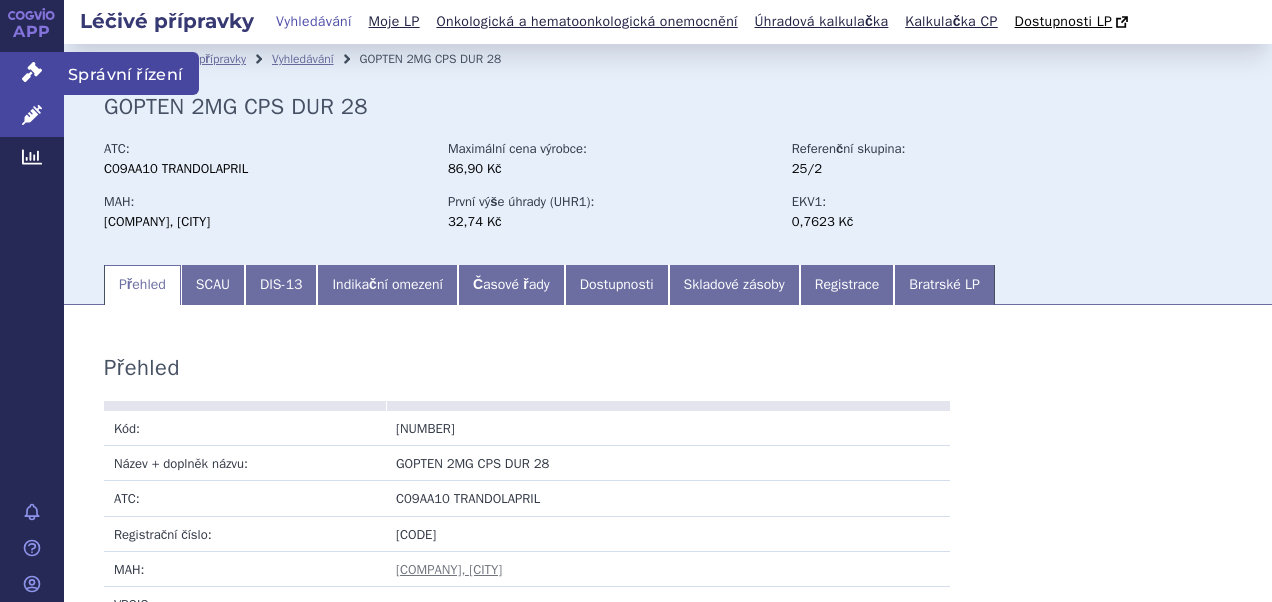 scroll, scrollTop: 0, scrollLeft: 0, axis: both 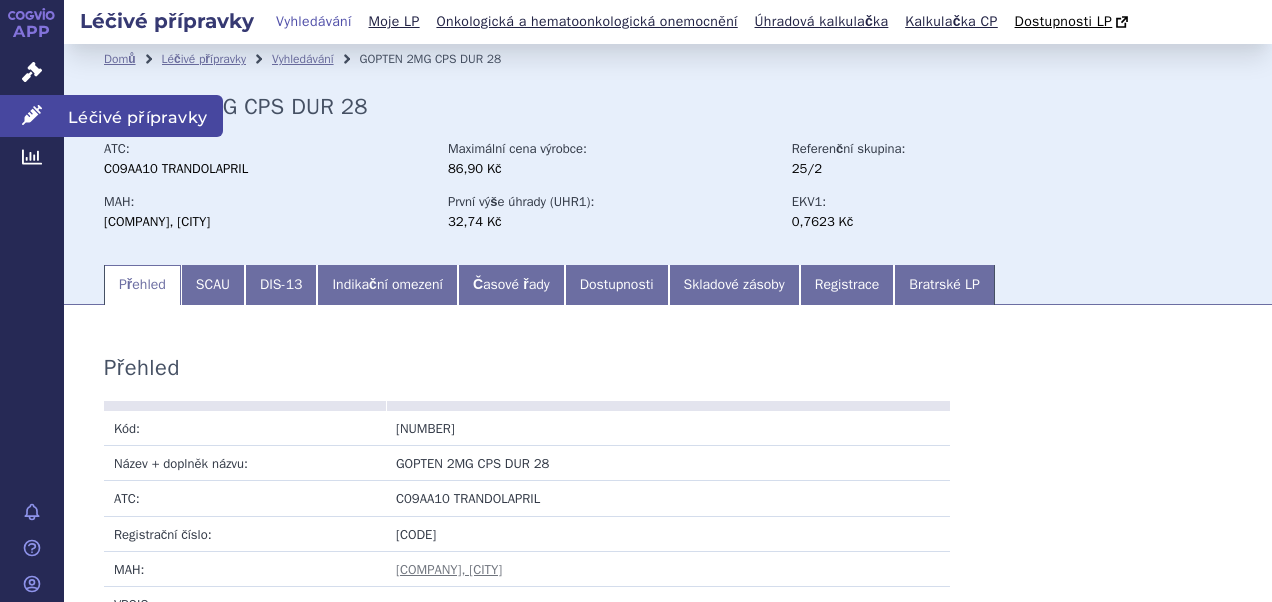 click on "Léčivé přípravky" at bounding box center [143, 116] 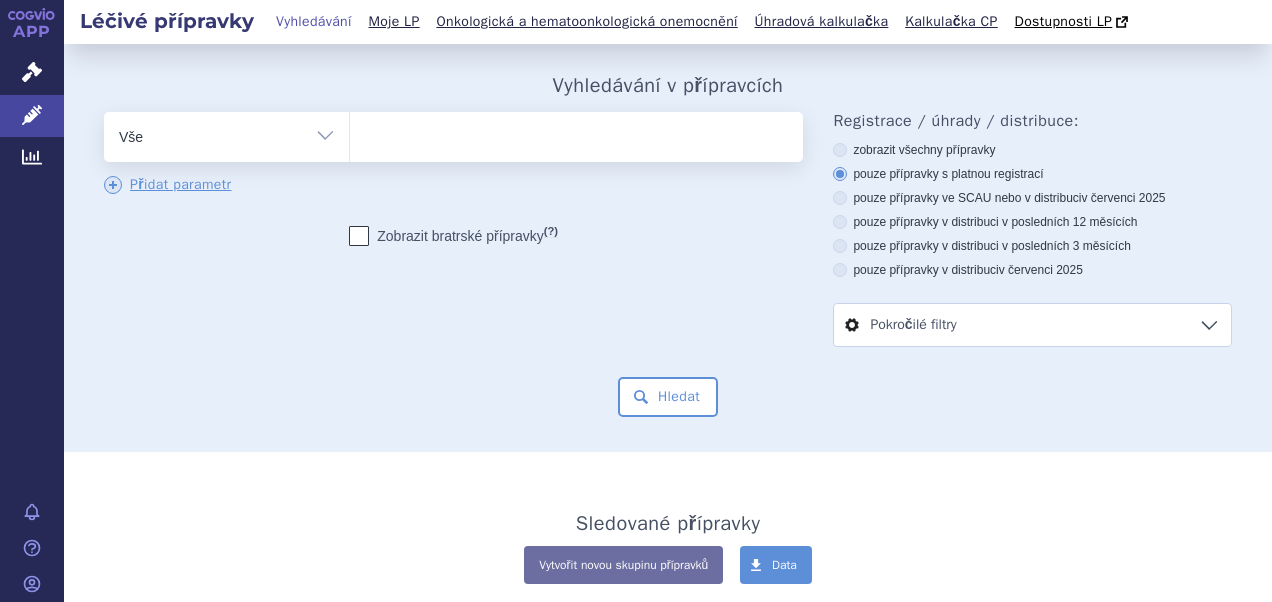 scroll, scrollTop: 0, scrollLeft: 0, axis: both 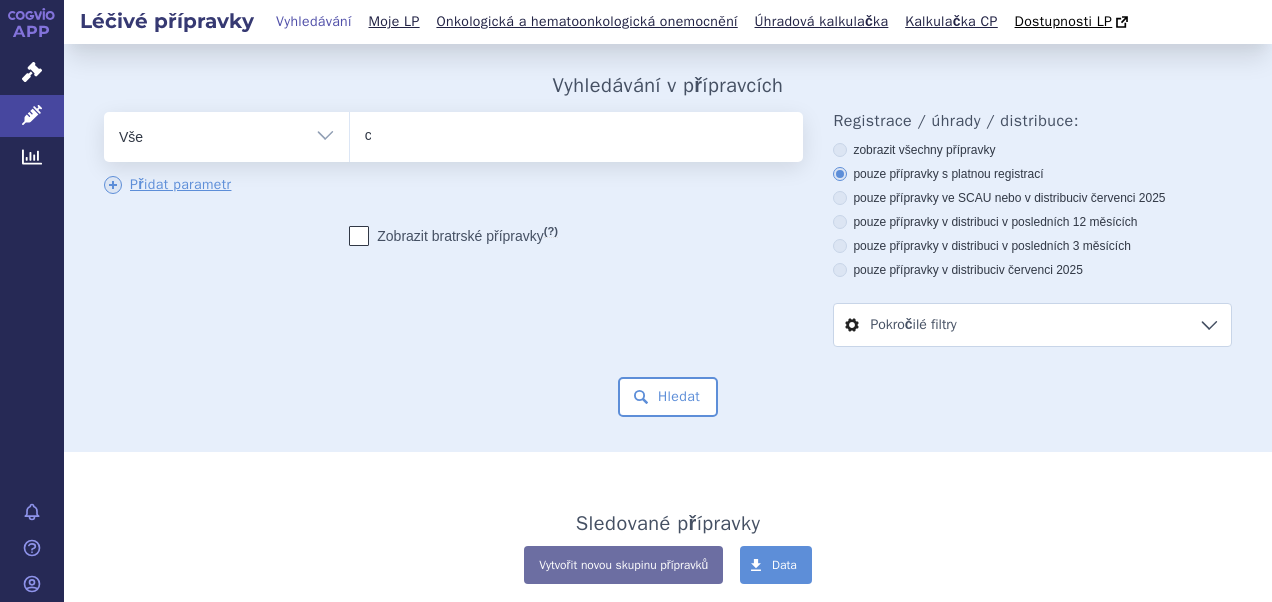 type on "ce" 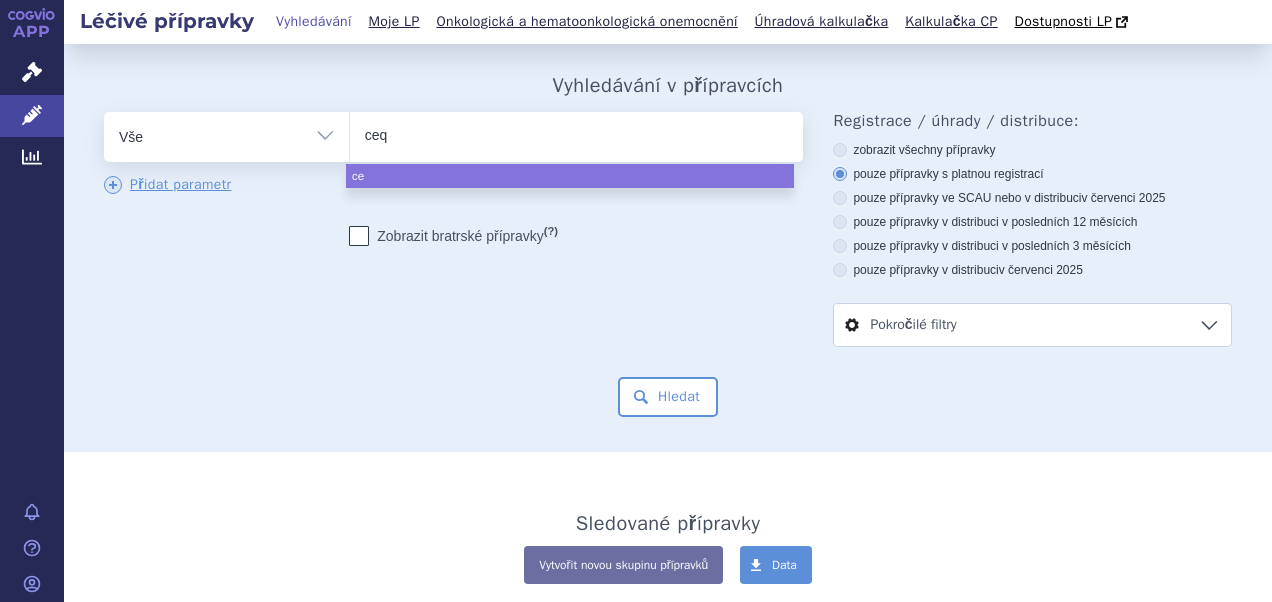 type on "cequ" 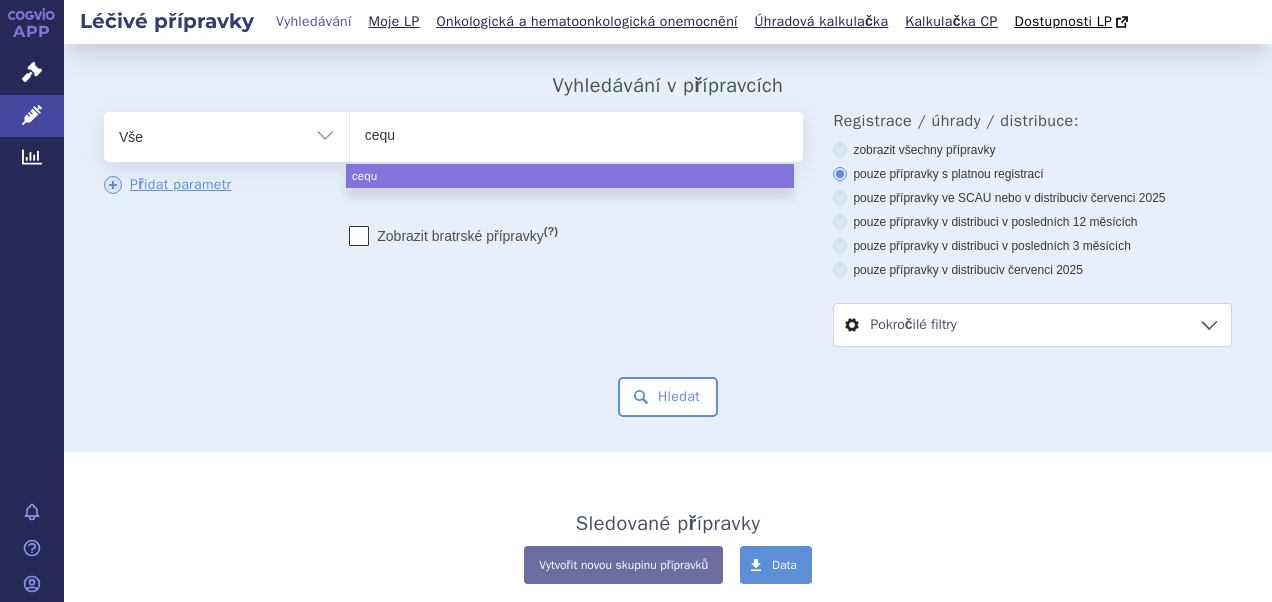 type on "cequa" 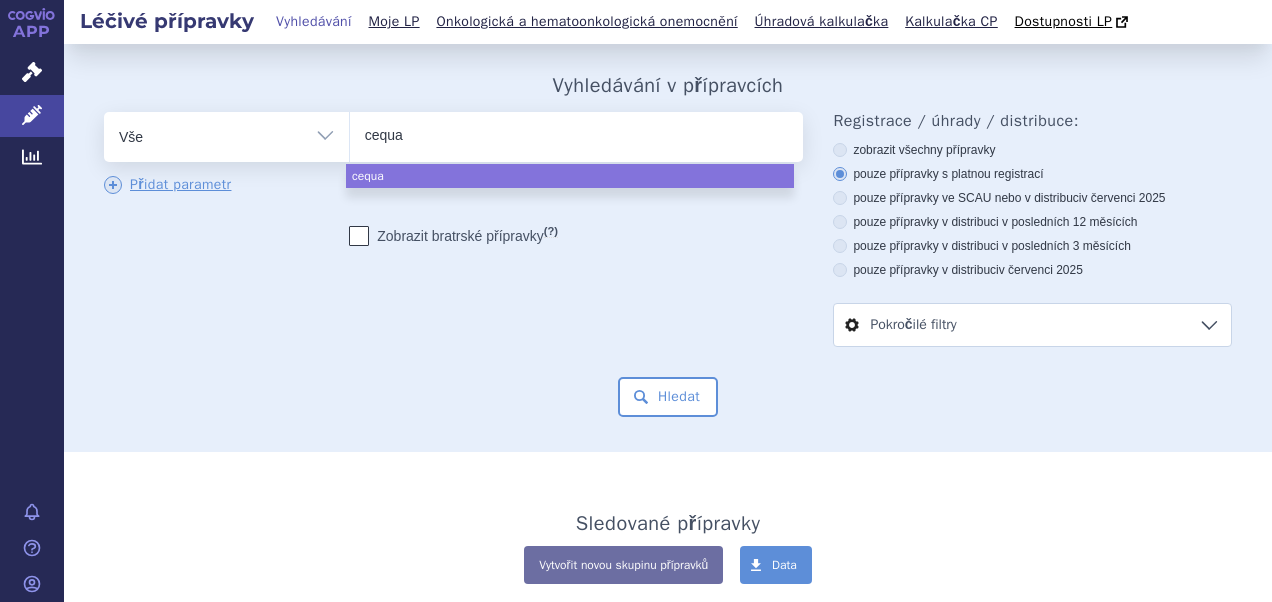 select on "cequa" 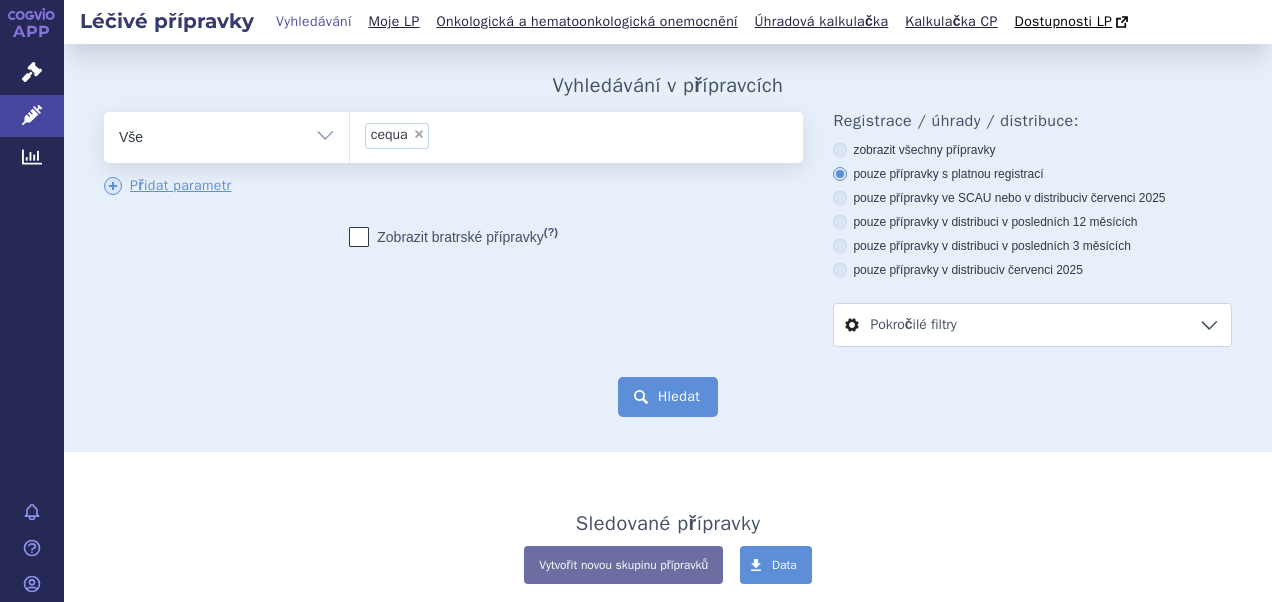 click on "Hledat" at bounding box center (668, 397) 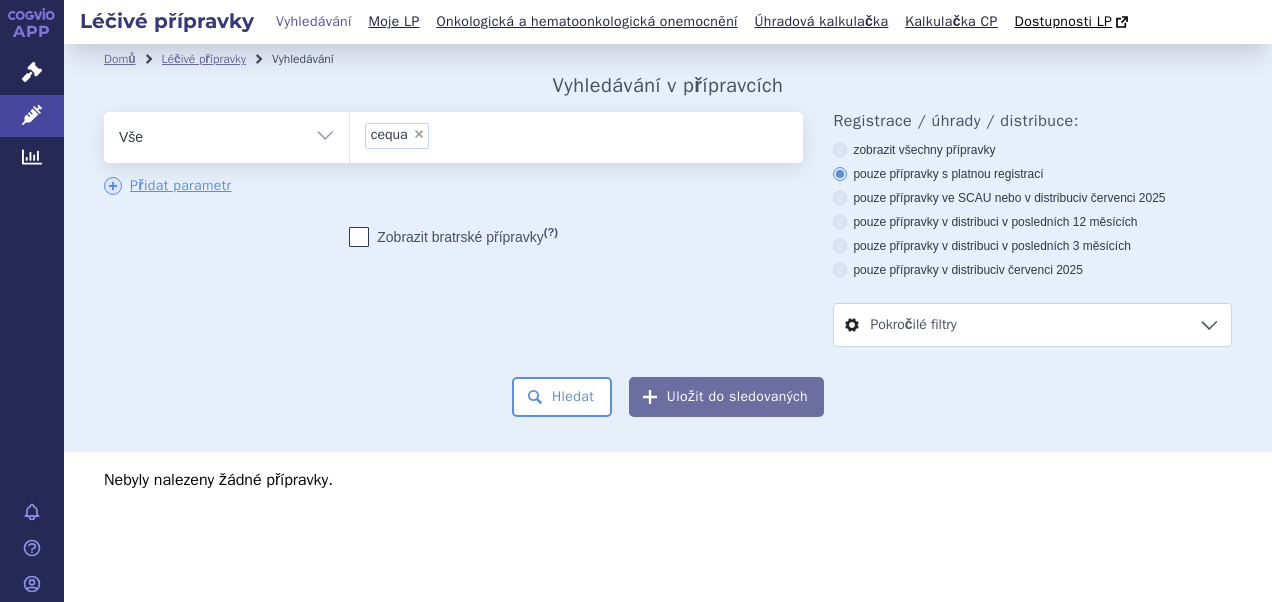 scroll, scrollTop: 0, scrollLeft: 0, axis: both 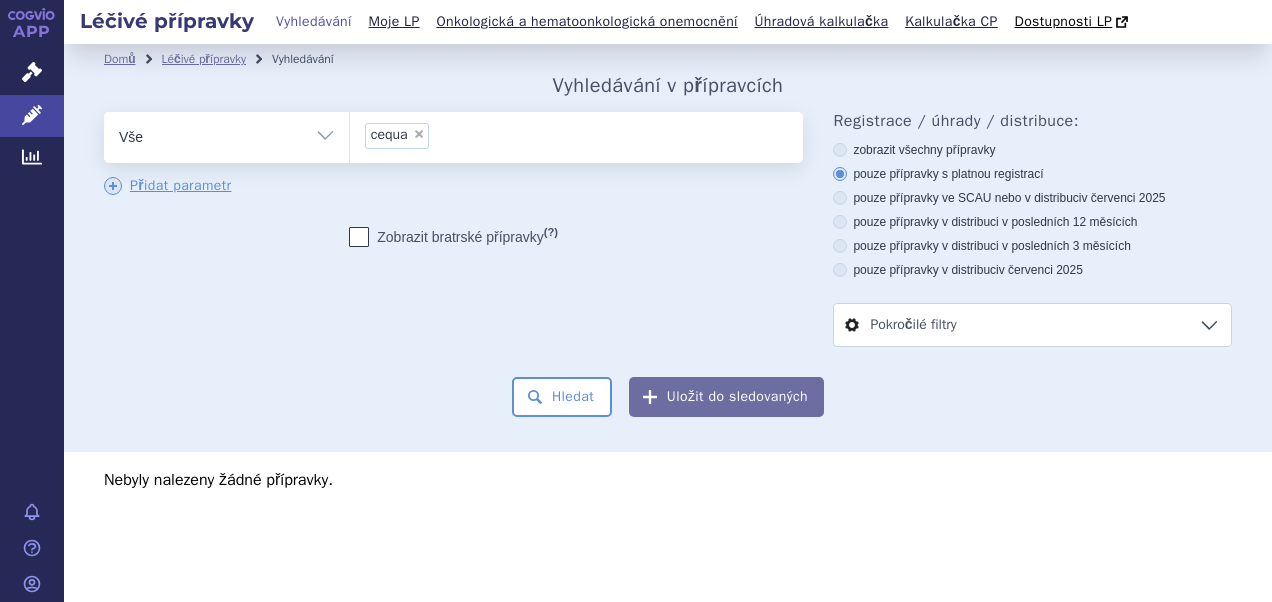 click on "×" at bounding box center (419, 134) 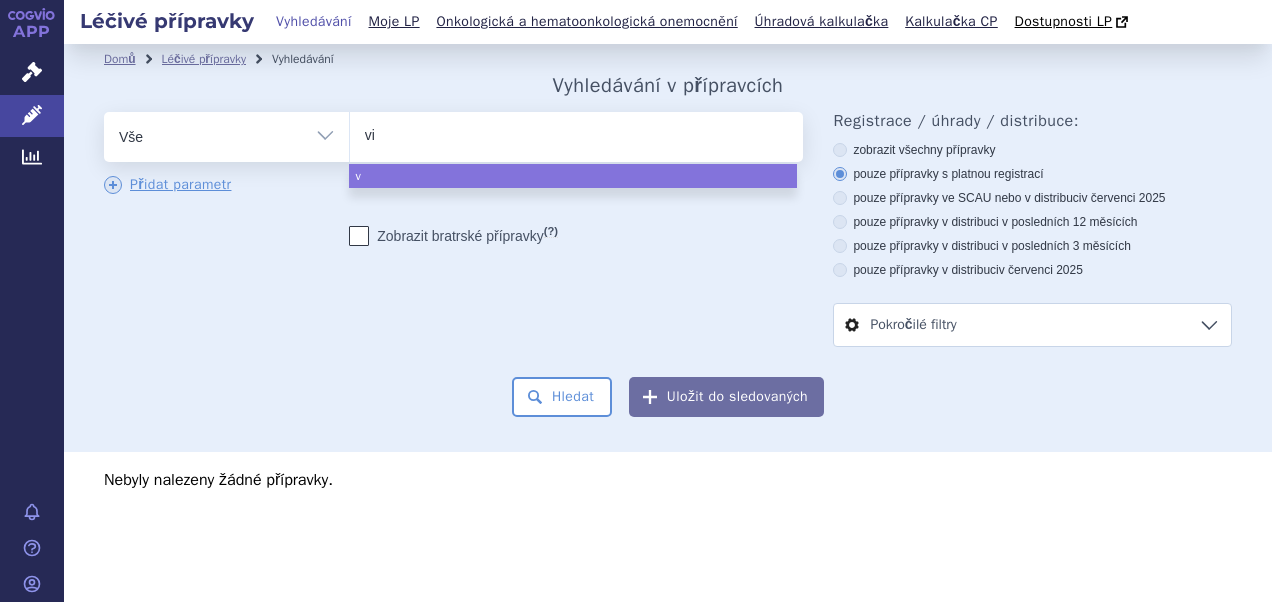 type on "viv" 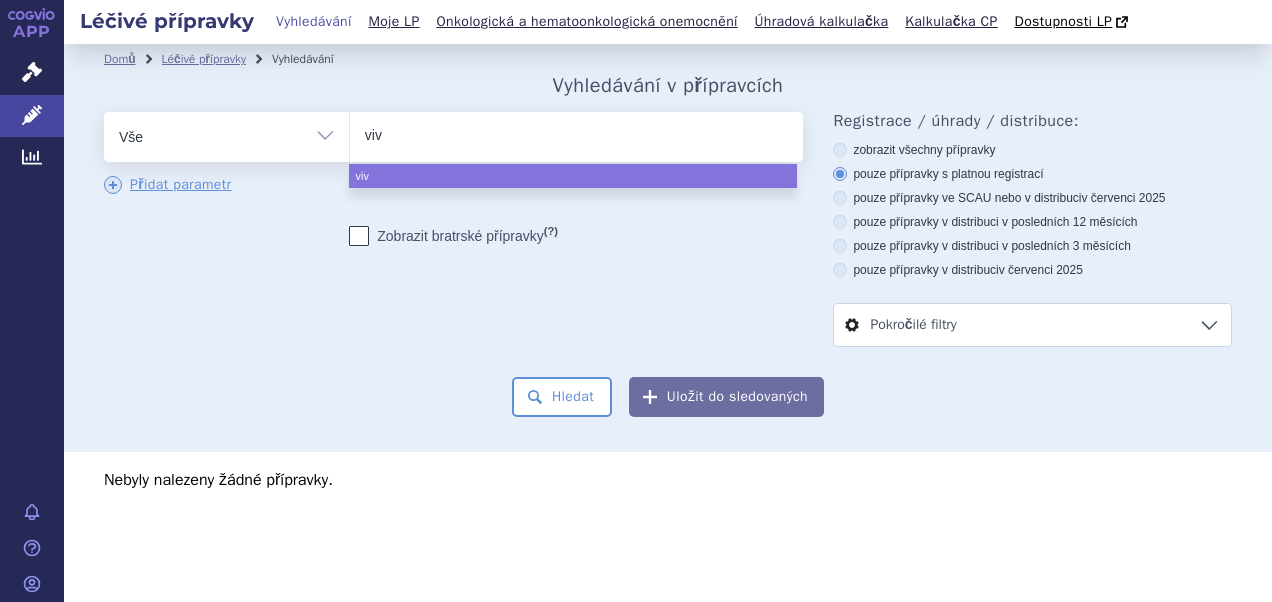 type on "vivz" 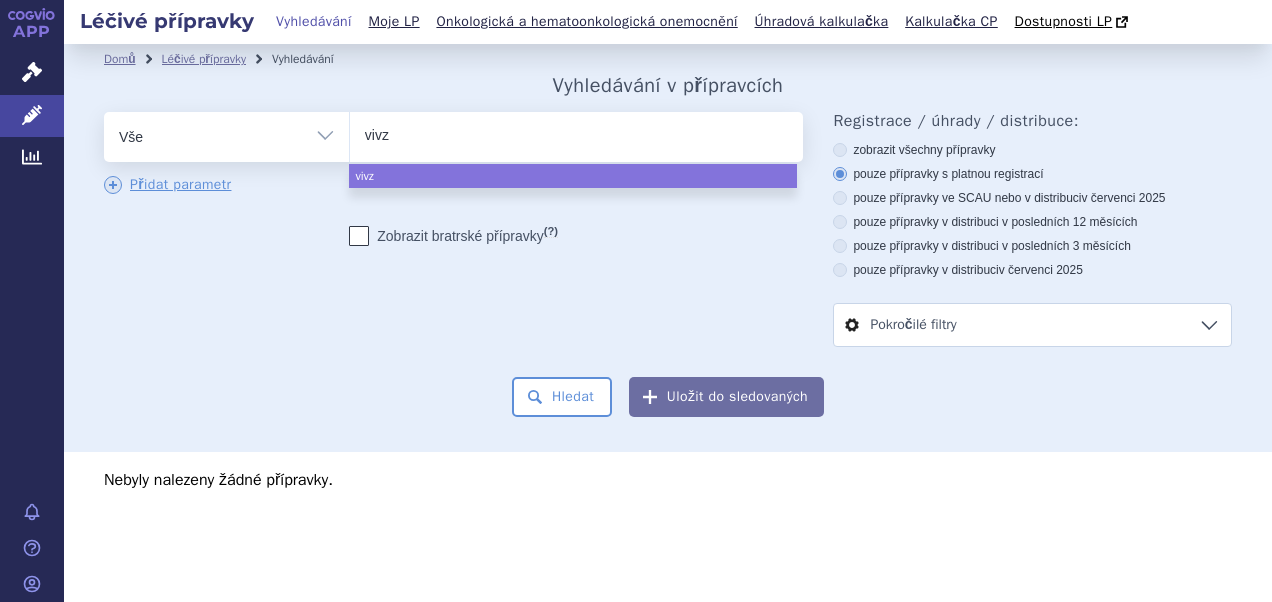 select on "vivz" 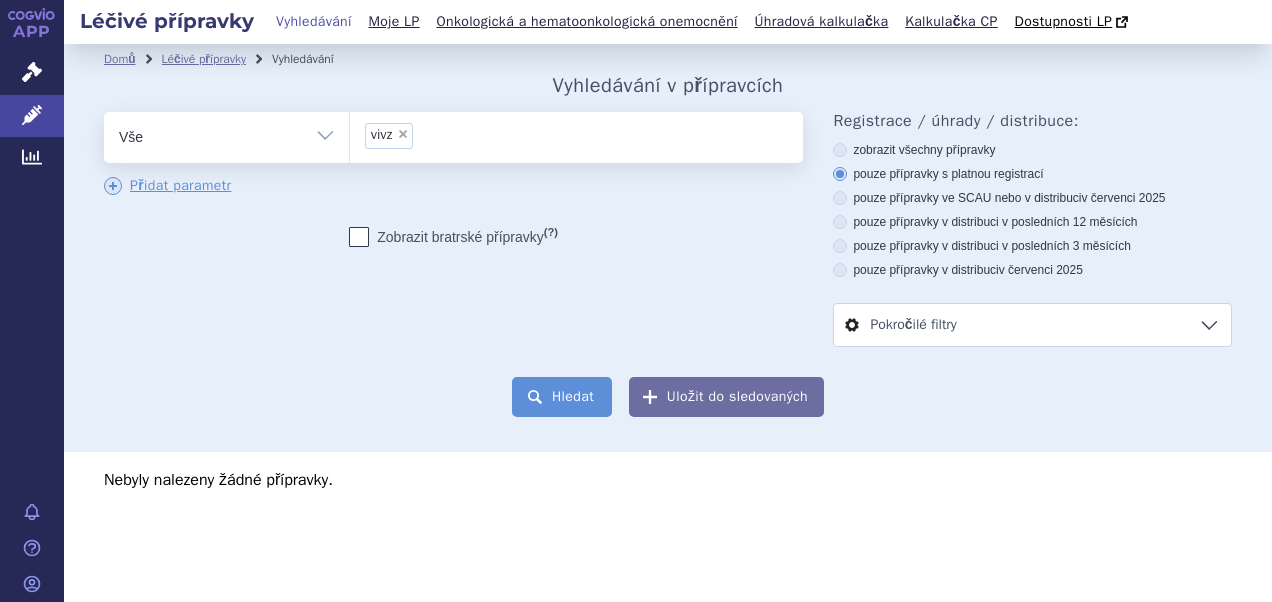click on "Hledat" at bounding box center (562, 397) 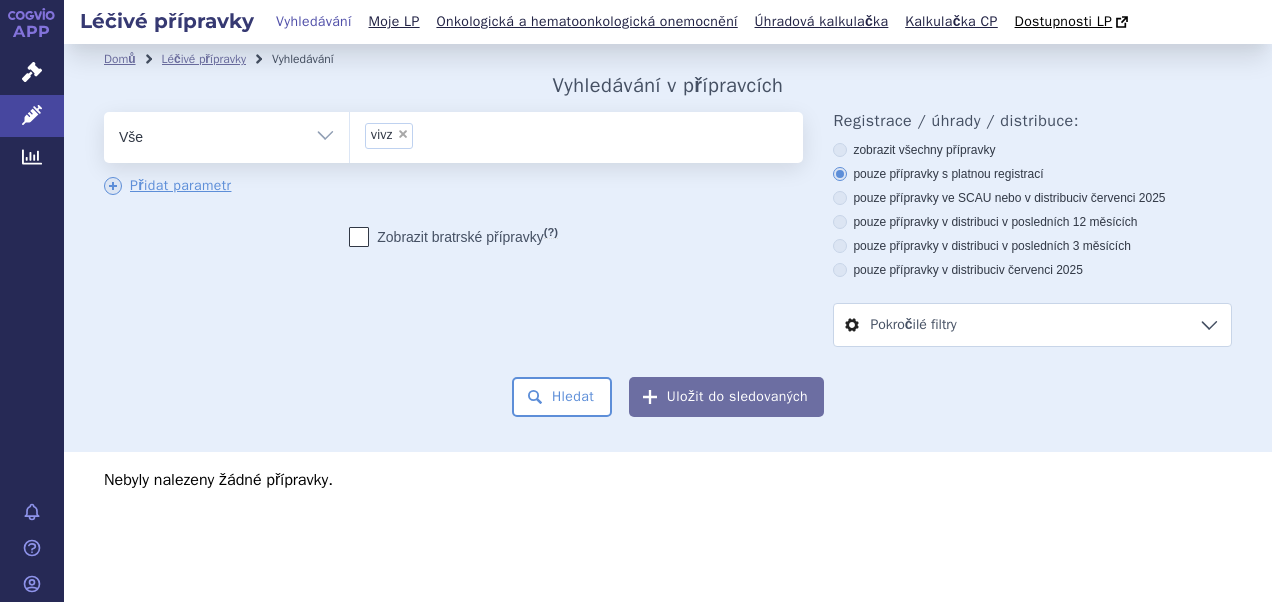scroll, scrollTop: 0, scrollLeft: 0, axis: both 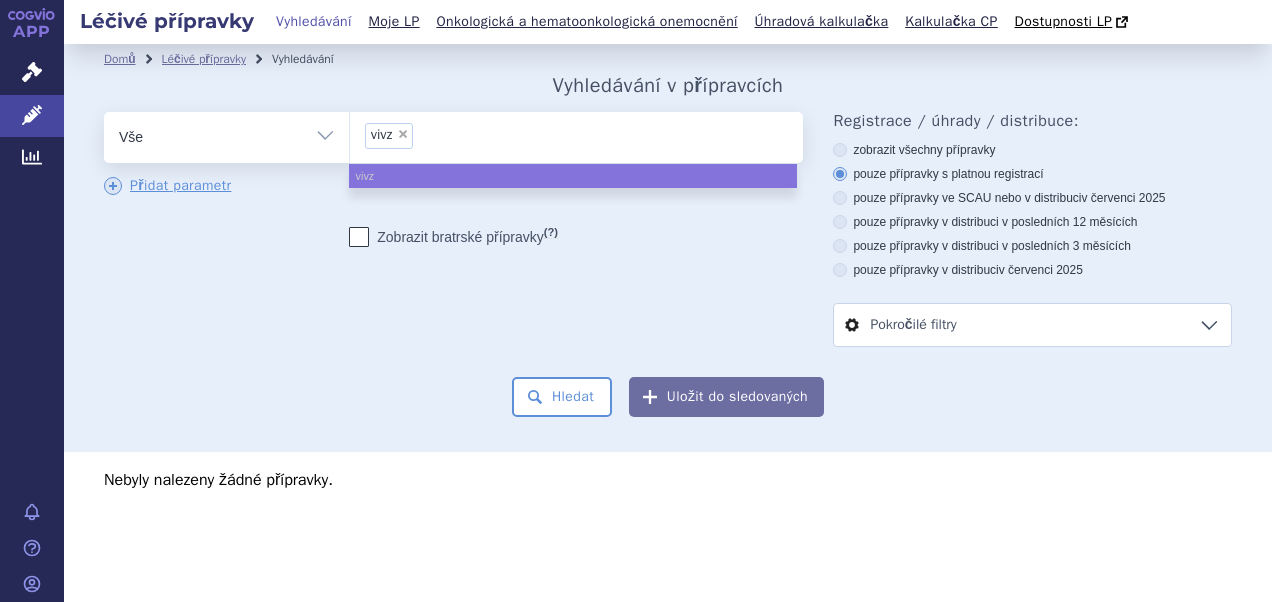 click on "×" at bounding box center (403, 134) 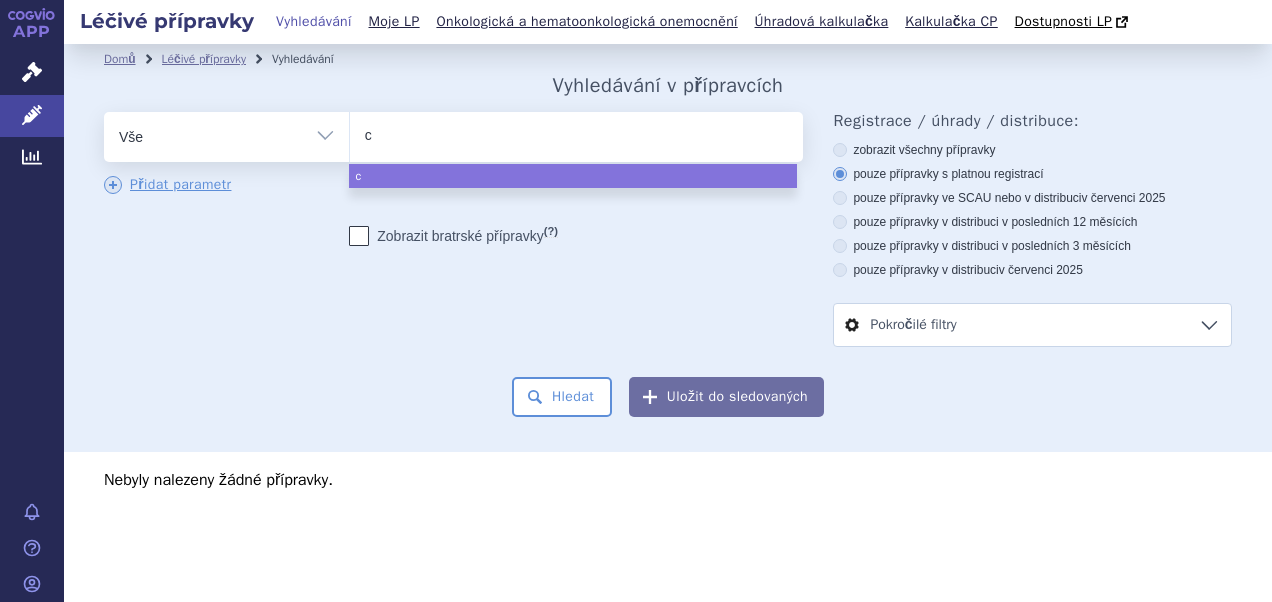 type on "ci" 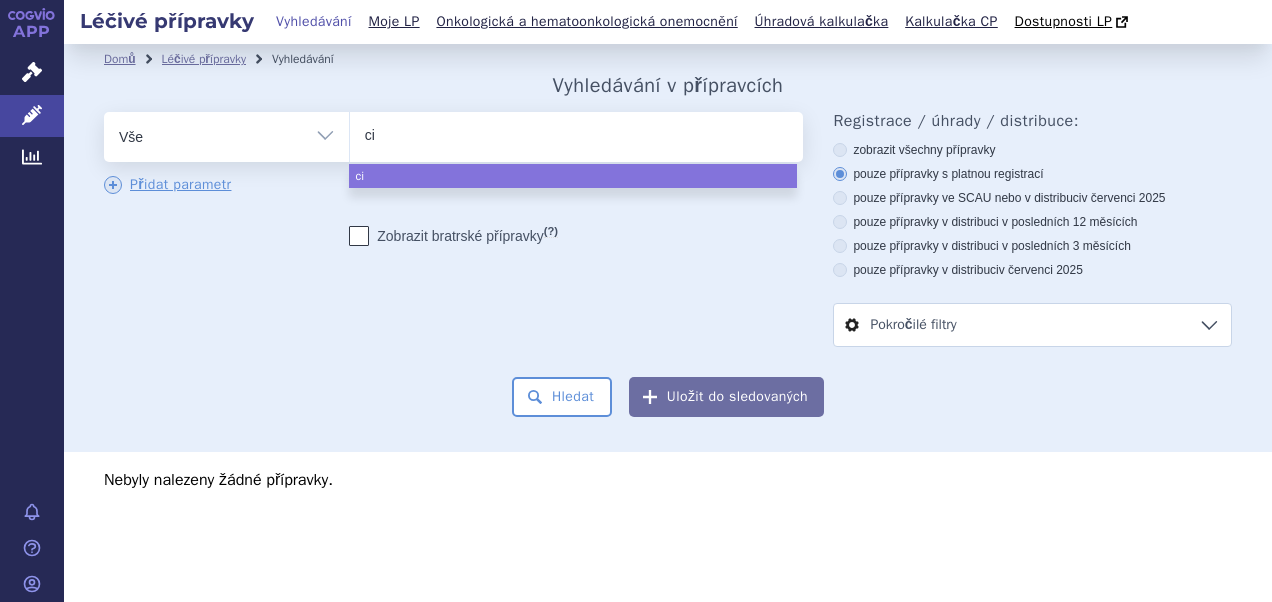 type on "cic" 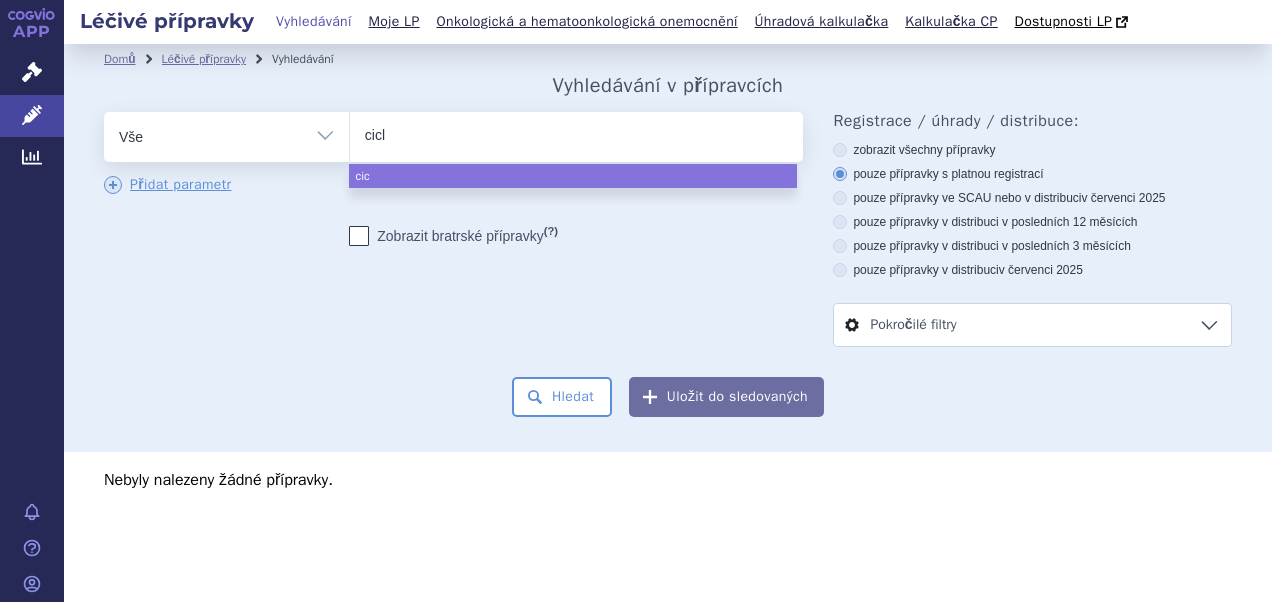 type on "ciclo" 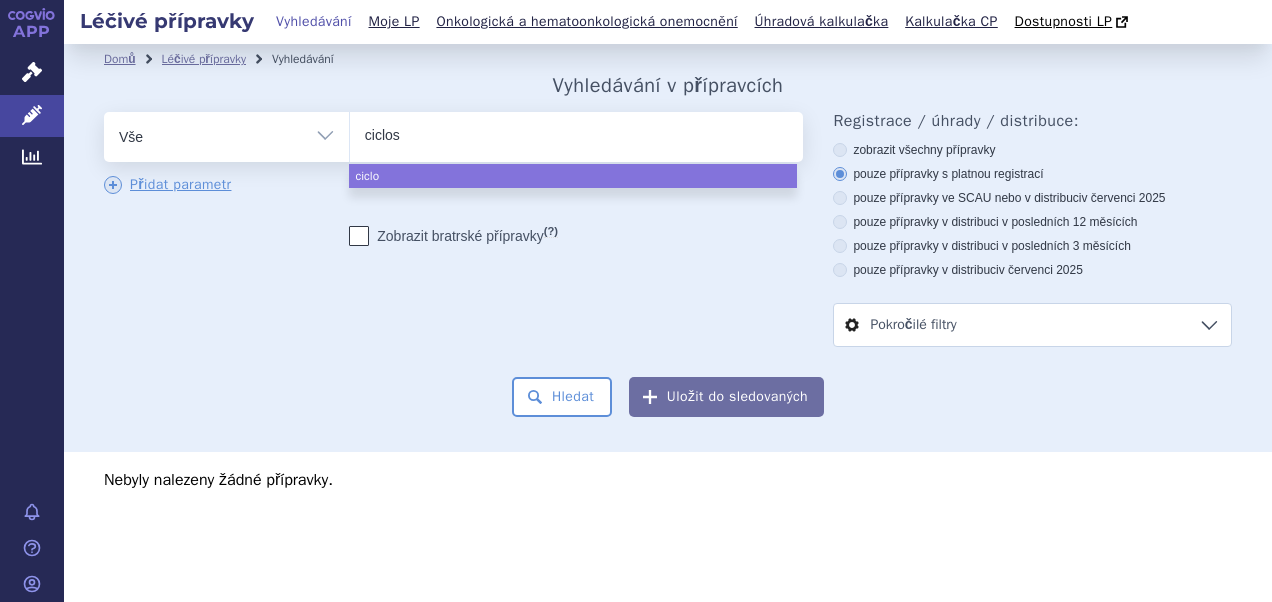 type on "ciclosp" 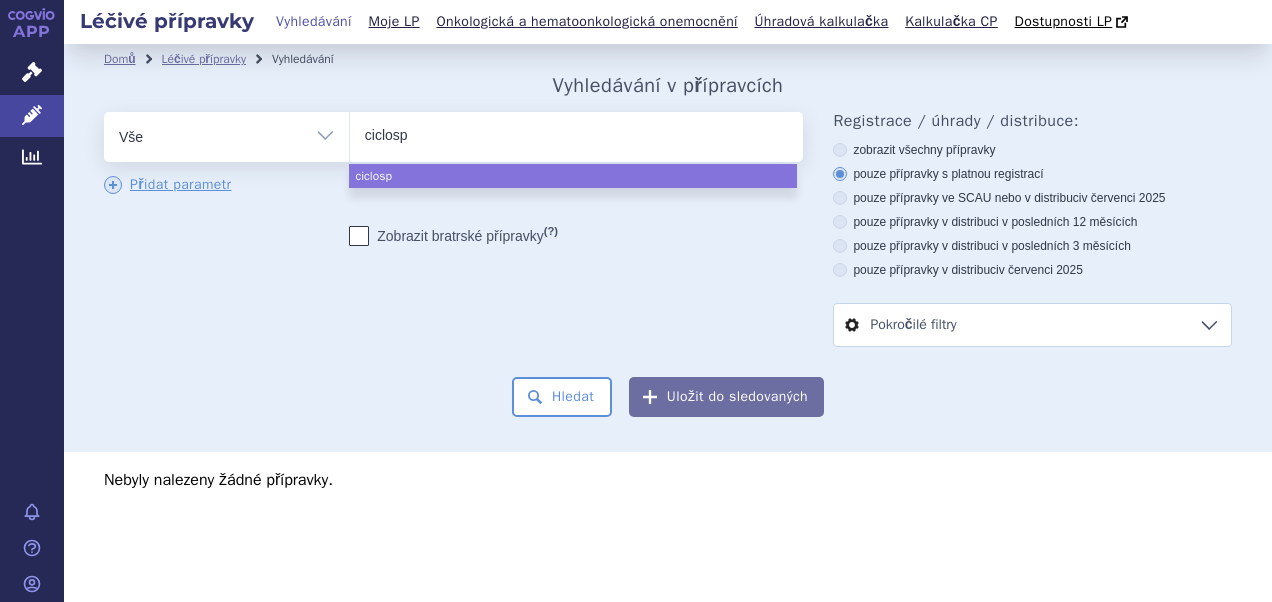 type on "ciclospo" 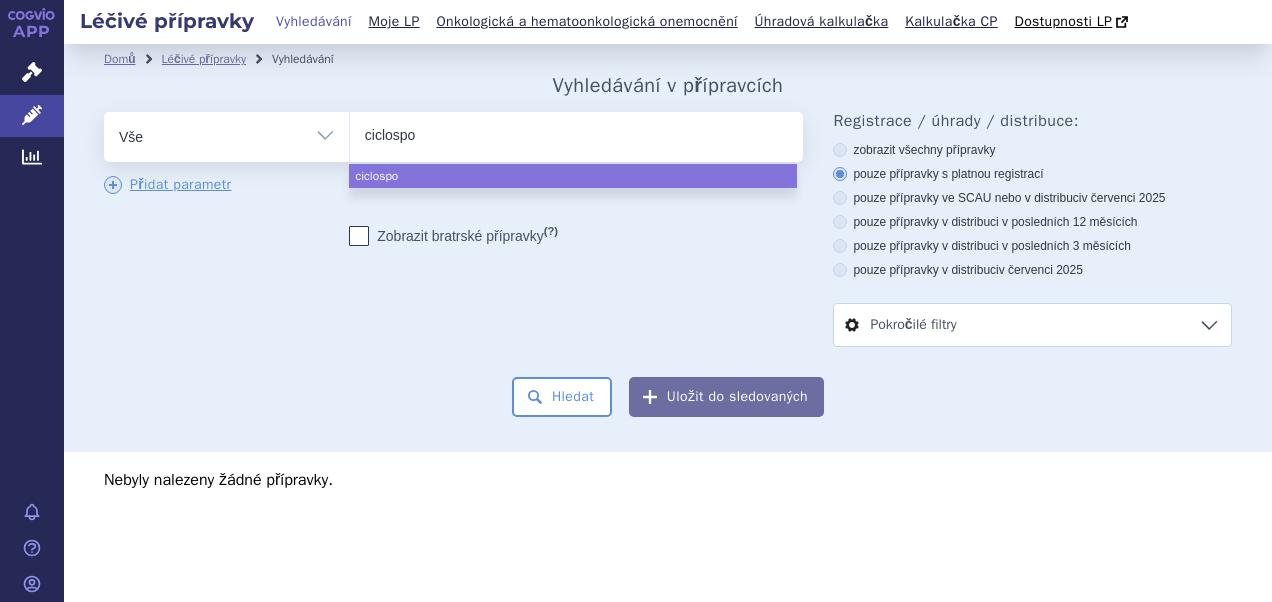 type on "ciclospor" 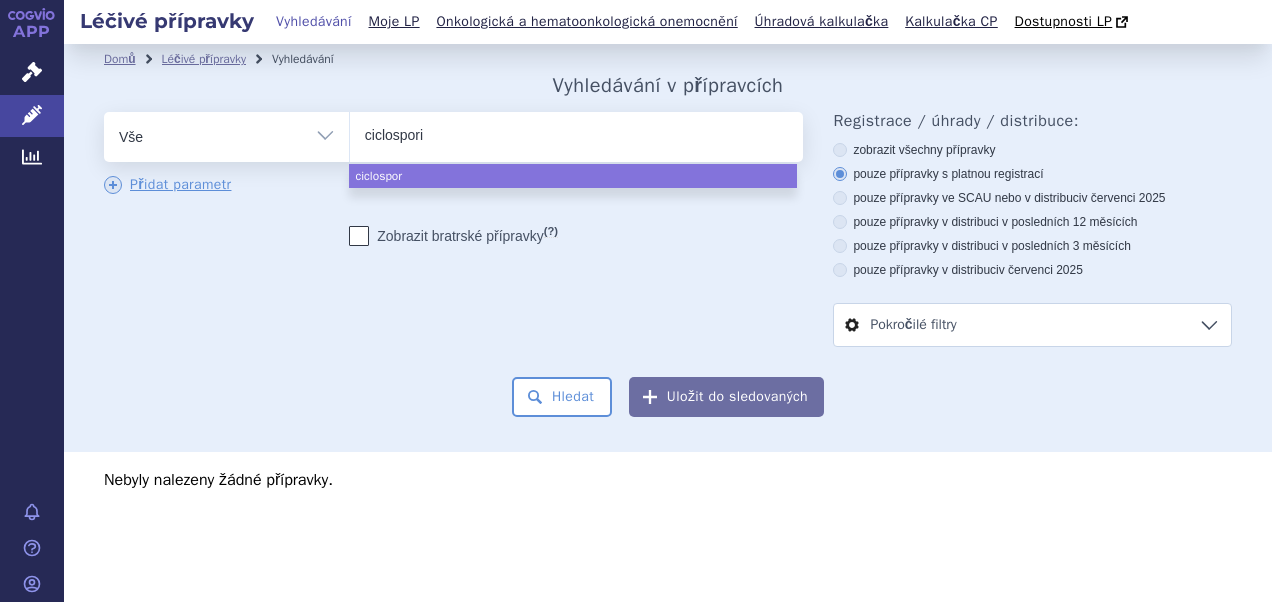 type on "ciclosporin" 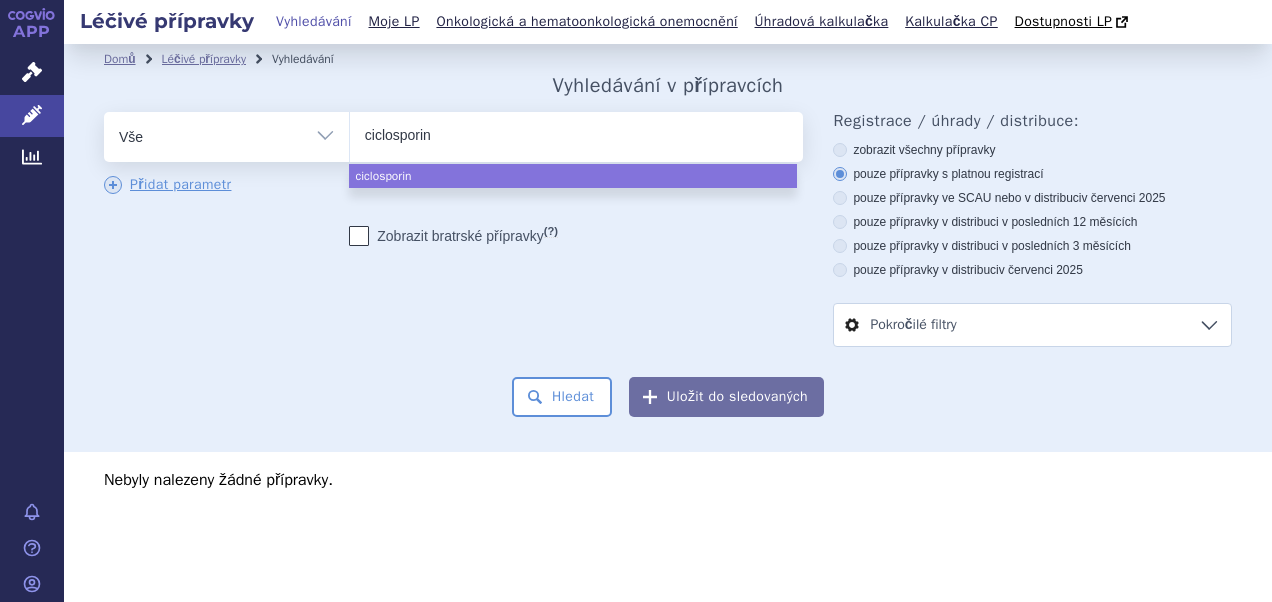 type on "ciclosporine" 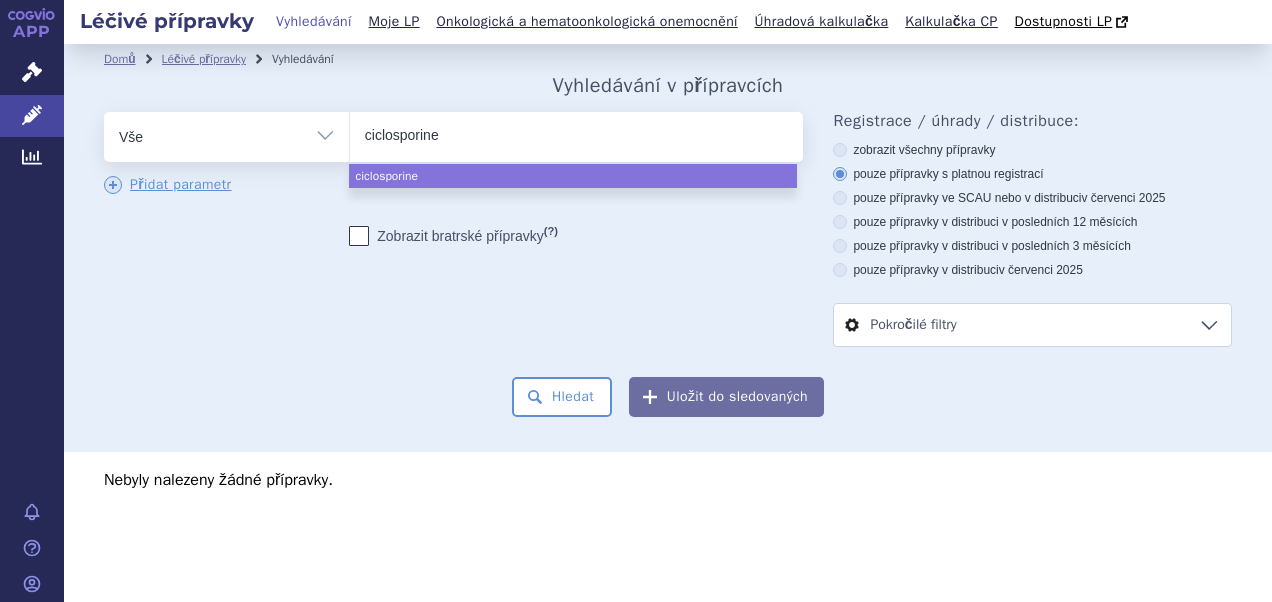 select on "ciclosporine" 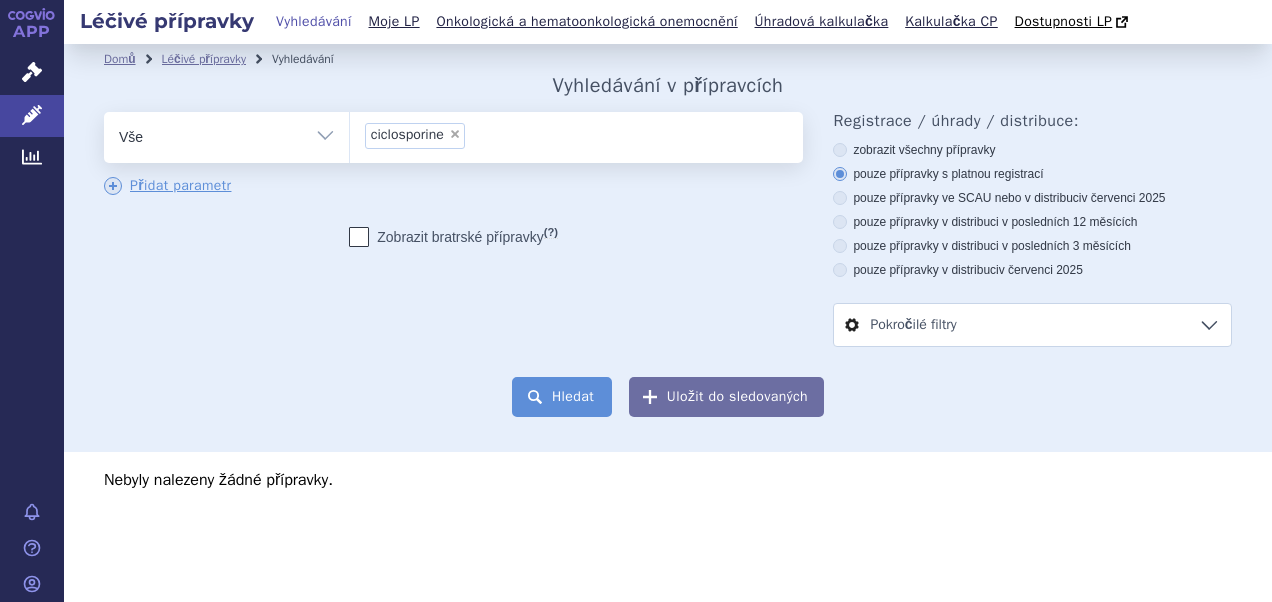 click on "Hledat" at bounding box center [562, 397] 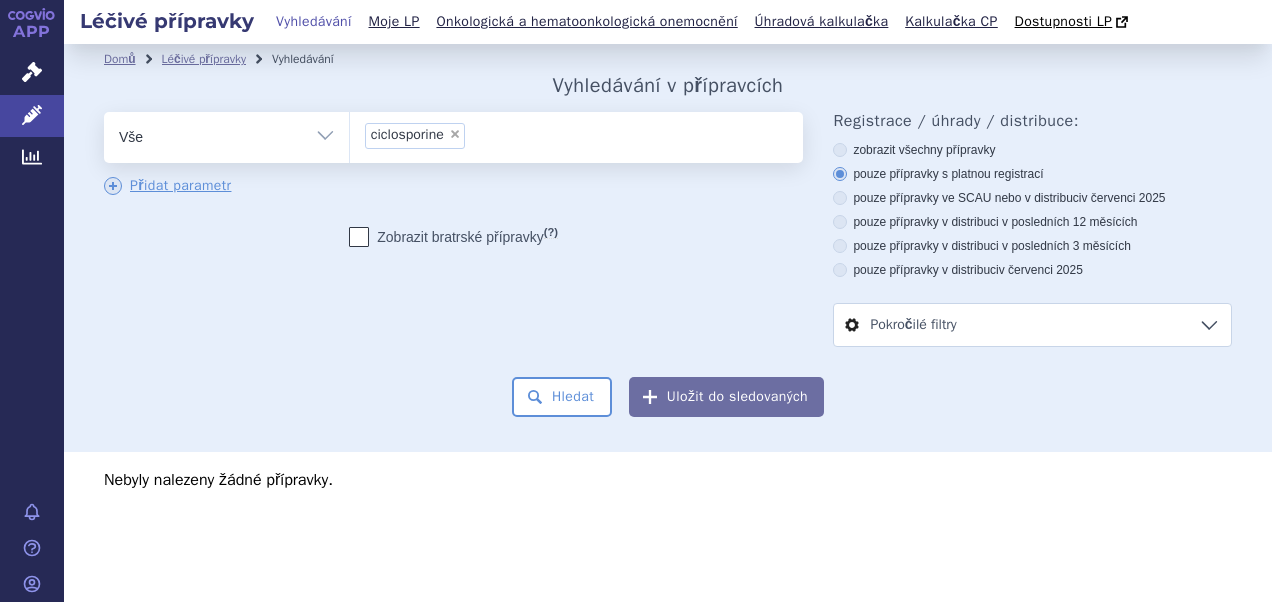 scroll, scrollTop: 0, scrollLeft: 0, axis: both 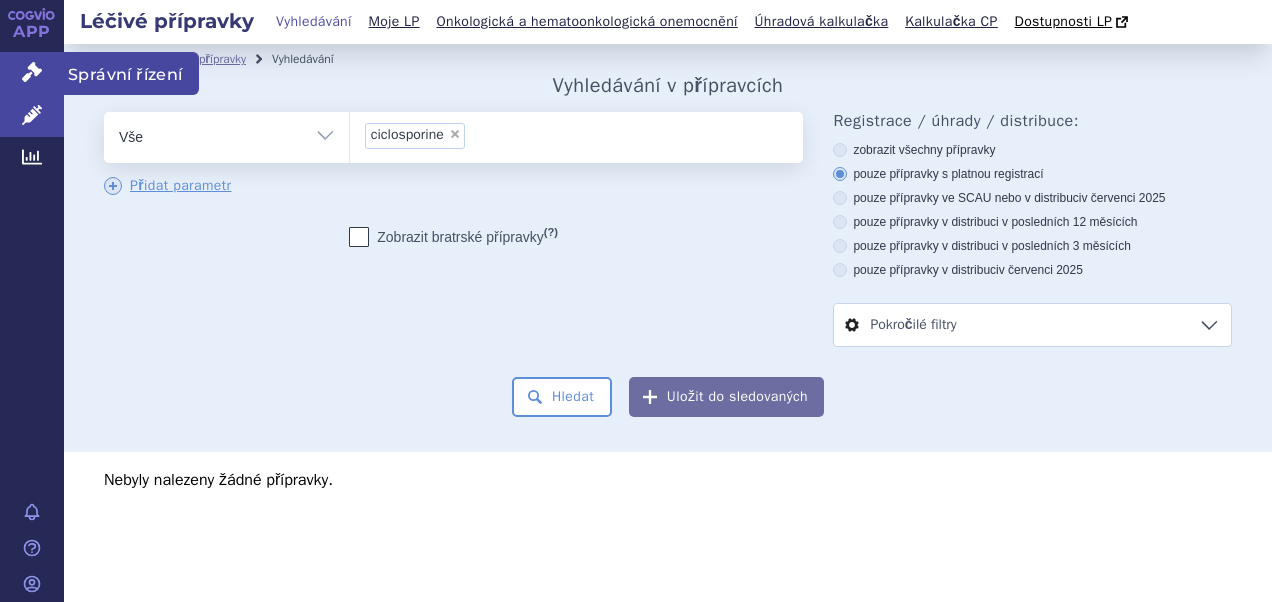 click 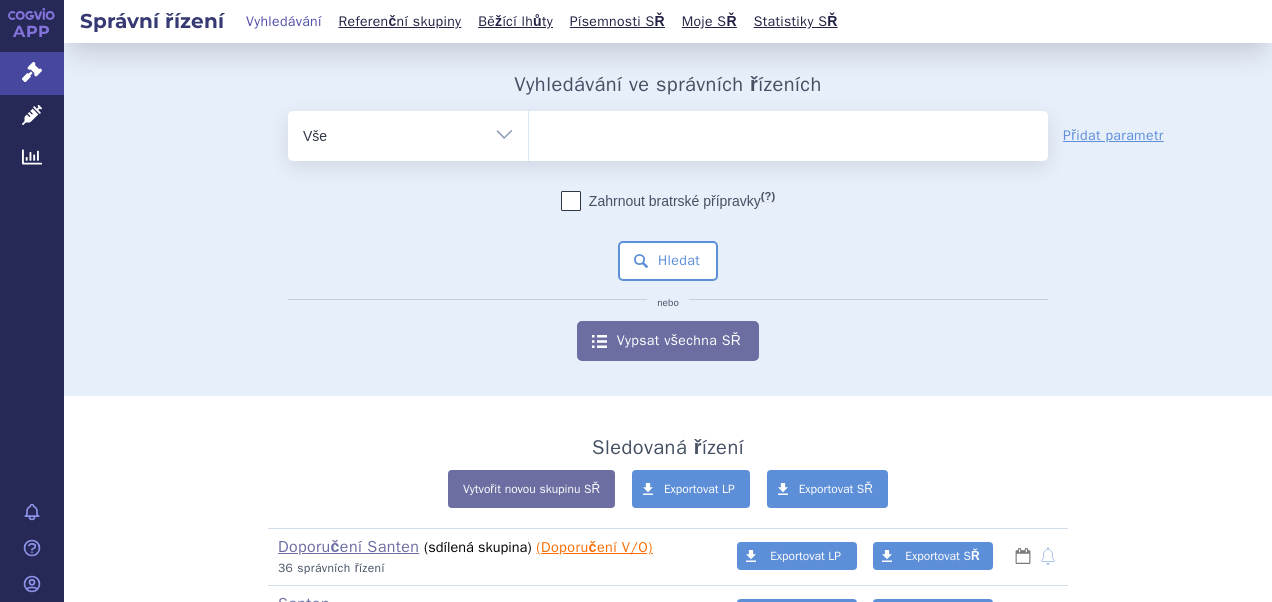scroll, scrollTop: 0, scrollLeft: 0, axis: both 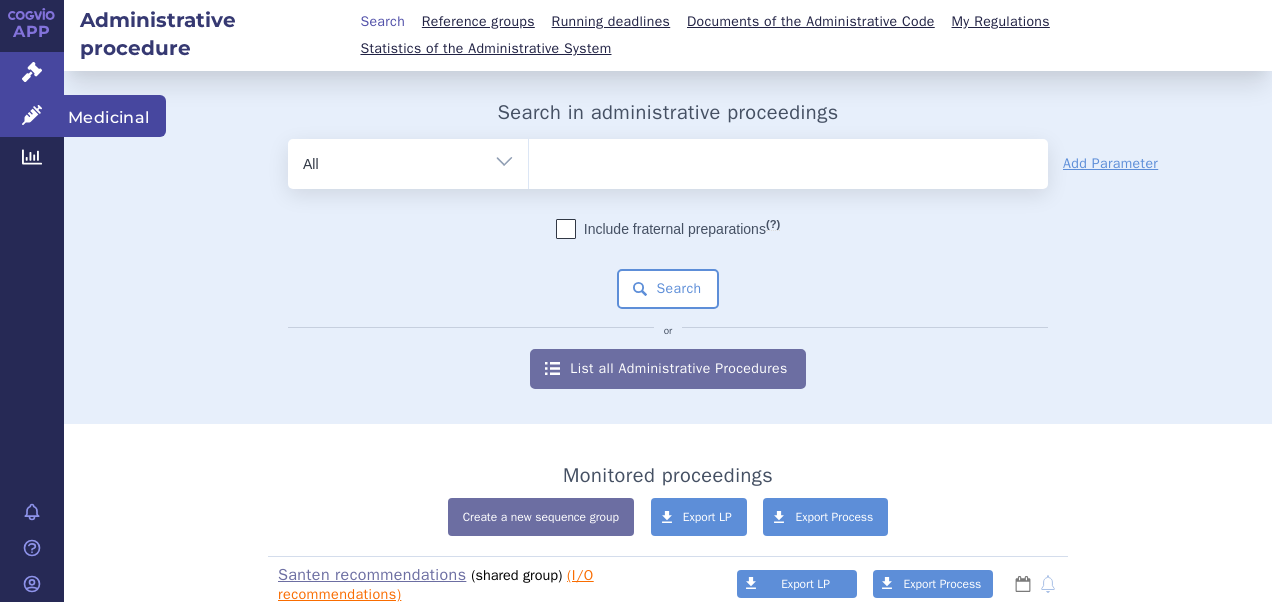 click on "Medicinal" at bounding box center (115, 116) 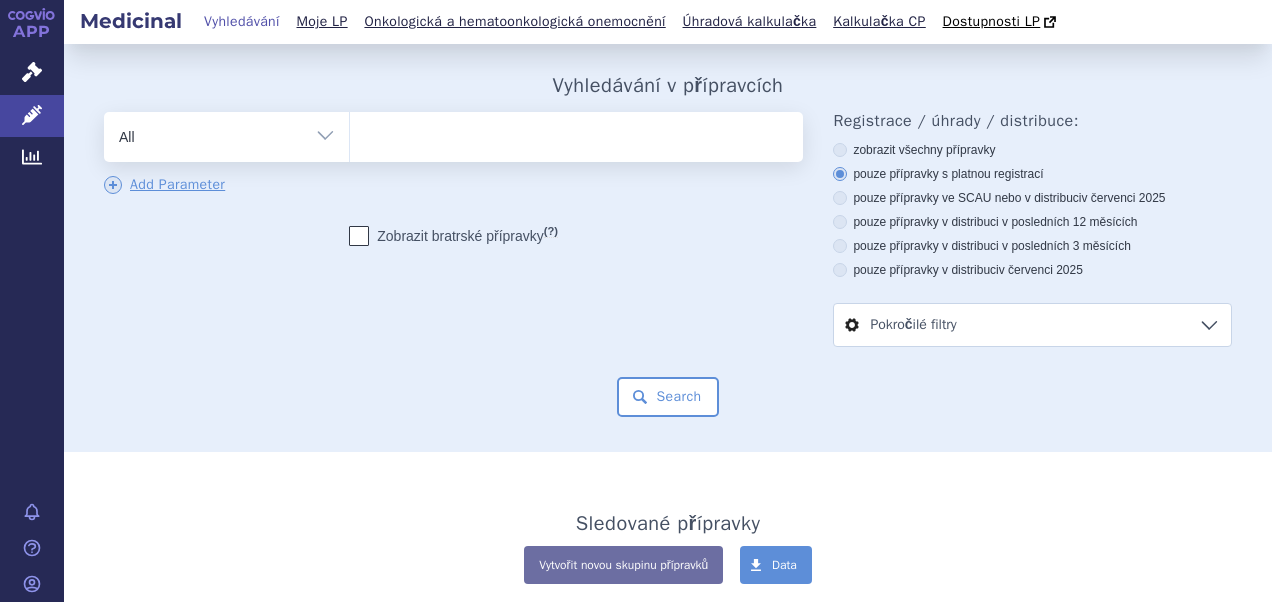 scroll, scrollTop: 0, scrollLeft: 0, axis: both 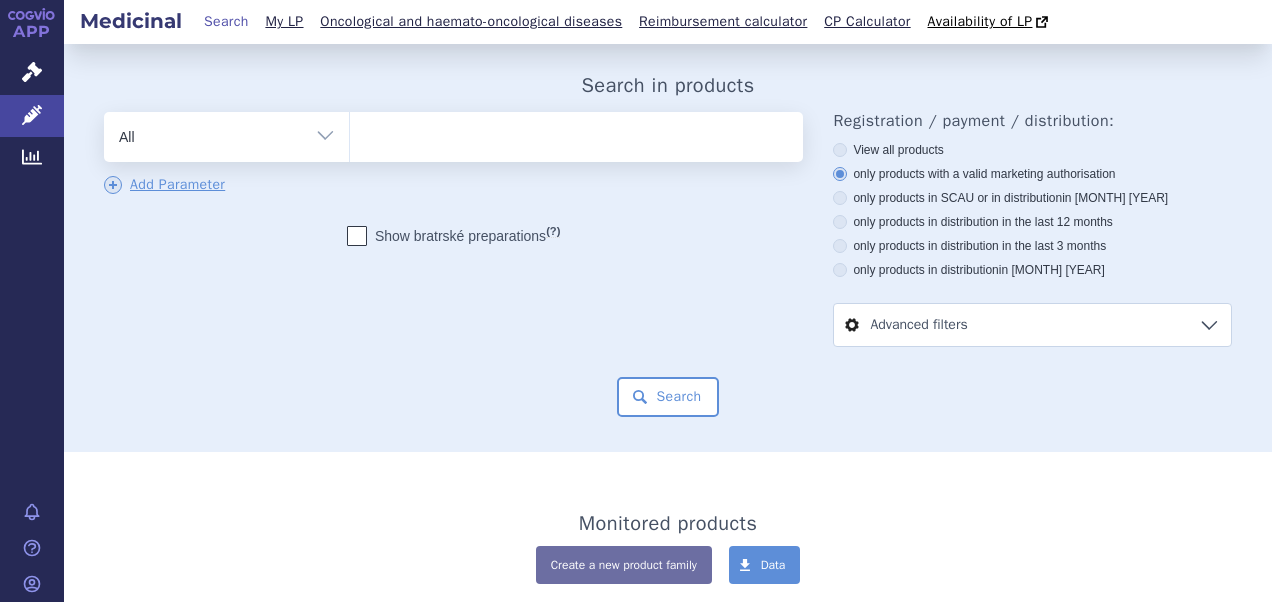 drag, startPoint x: 472, startPoint y: 136, endPoint x: 465, endPoint y: 149, distance: 14.764823 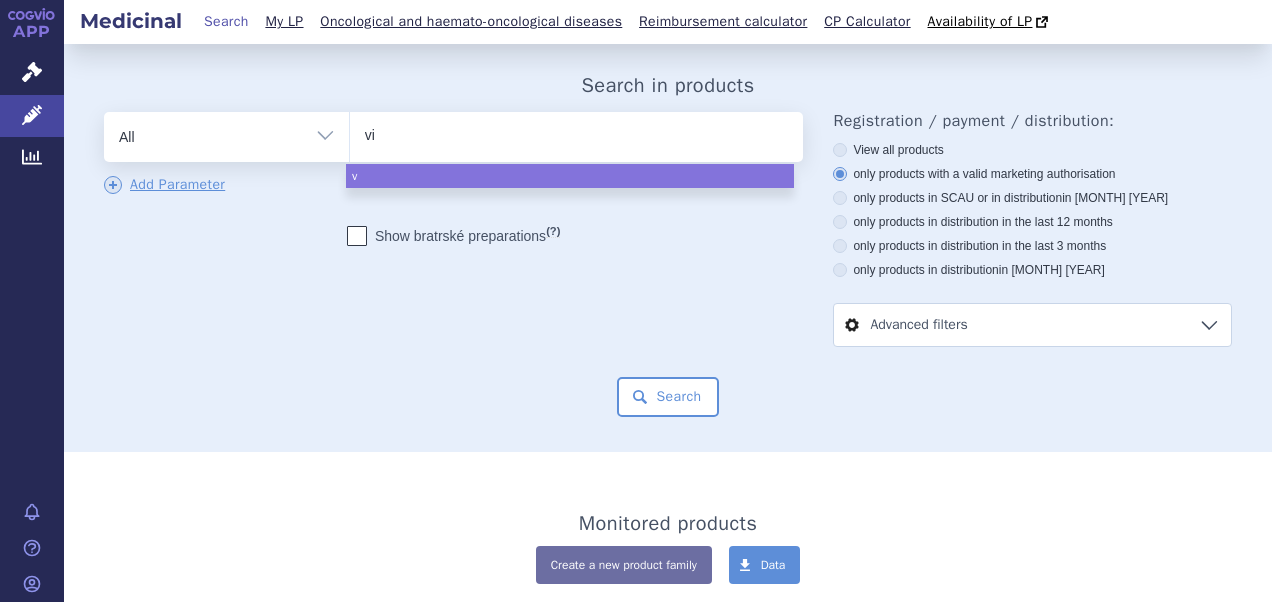 type on "viv" 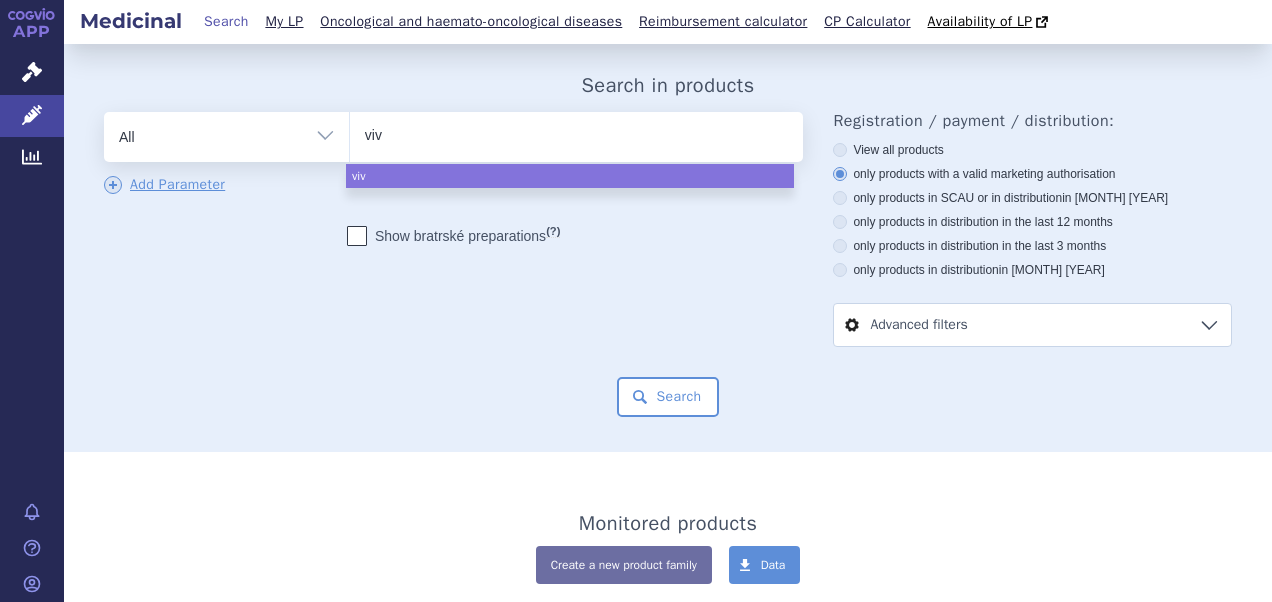 type on "vivi" 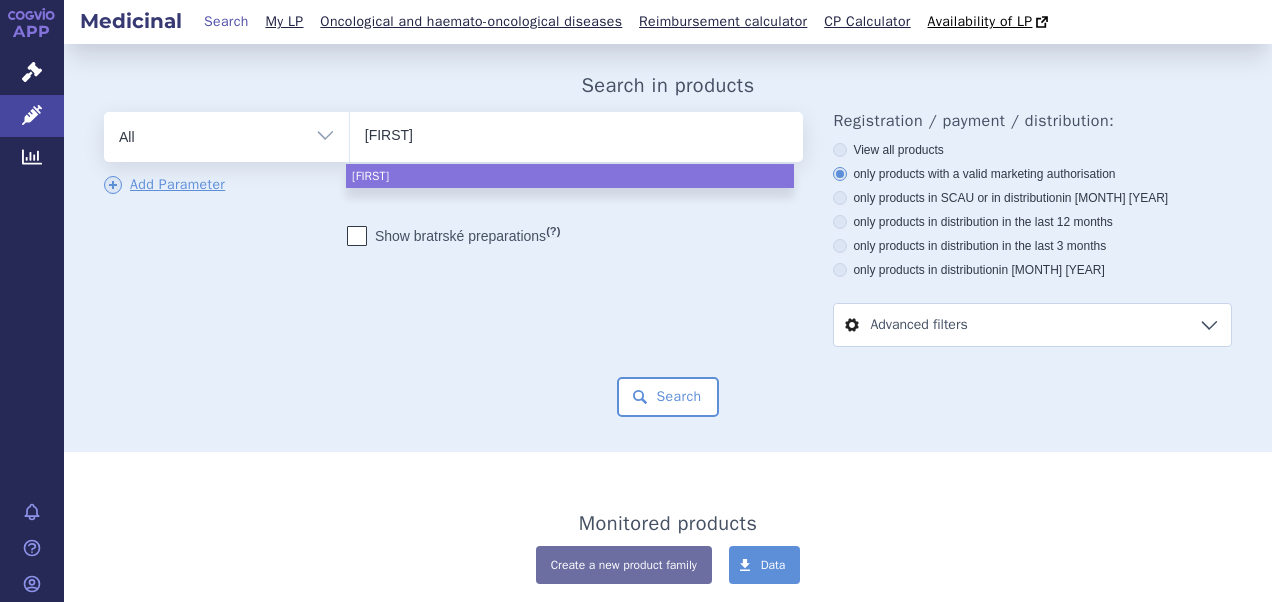 type on "viviz" 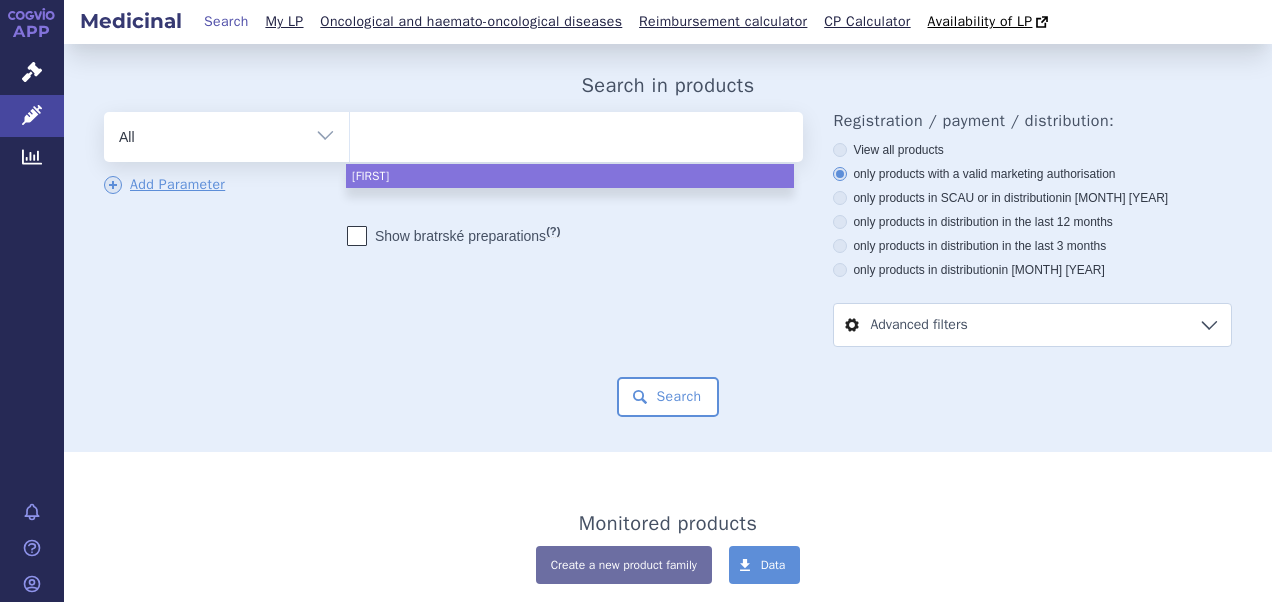 select on "vivizye" 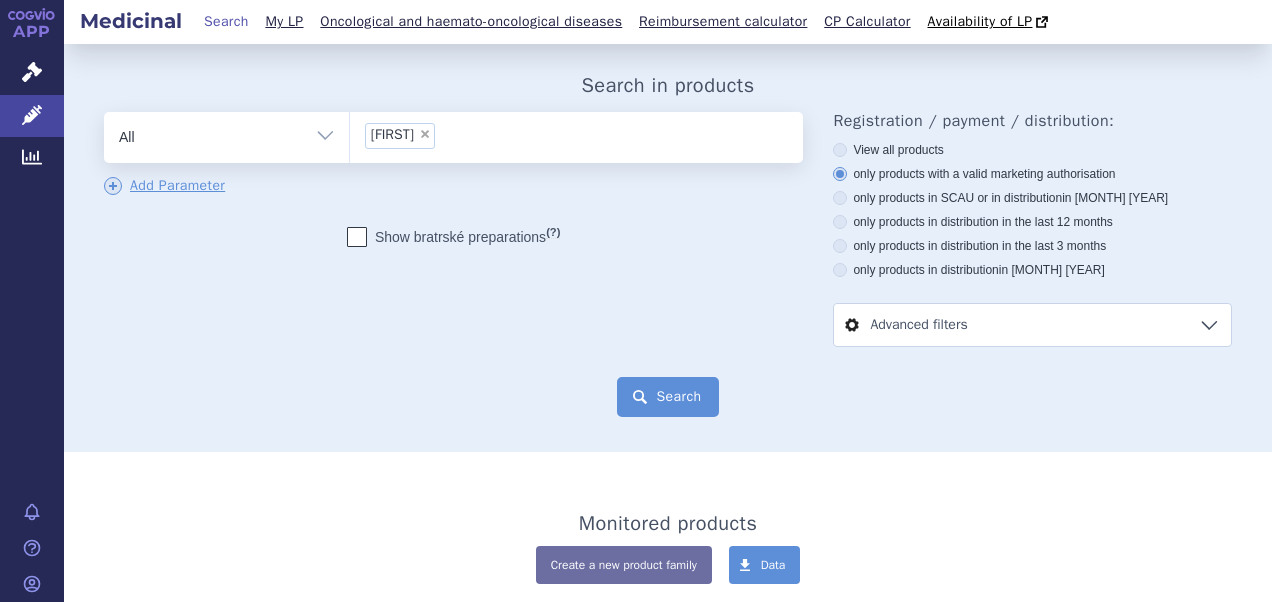 click on "Search" at bounding box center (668, 397) 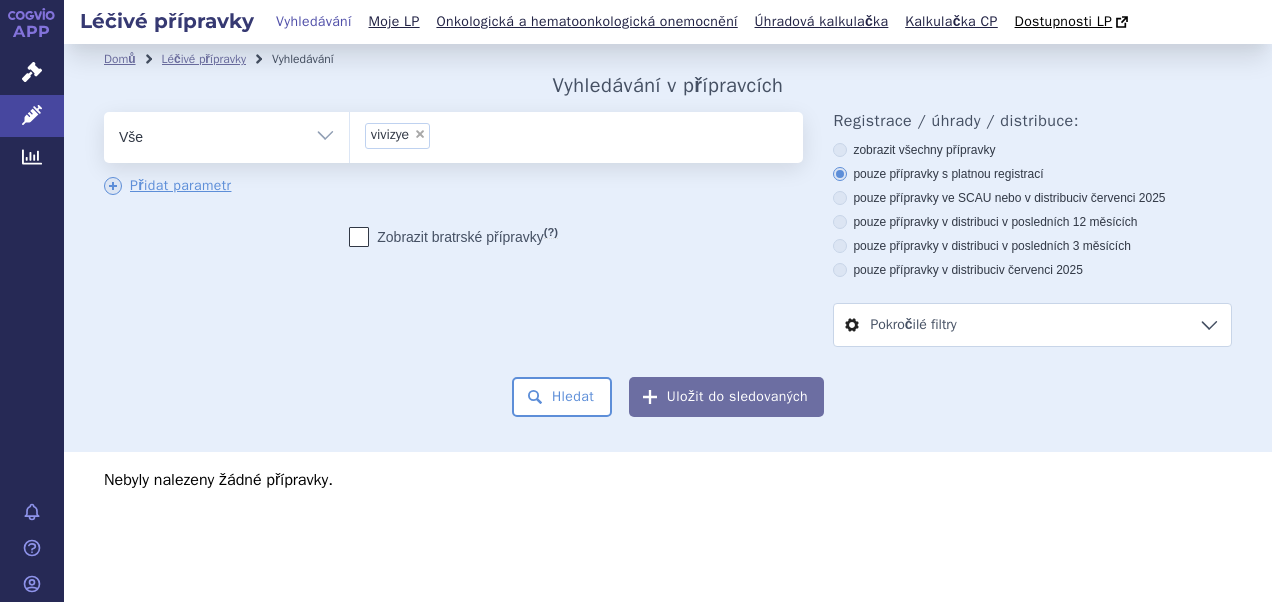 scroll, scrollTop: 0, scrollLeft: 0, axis: both 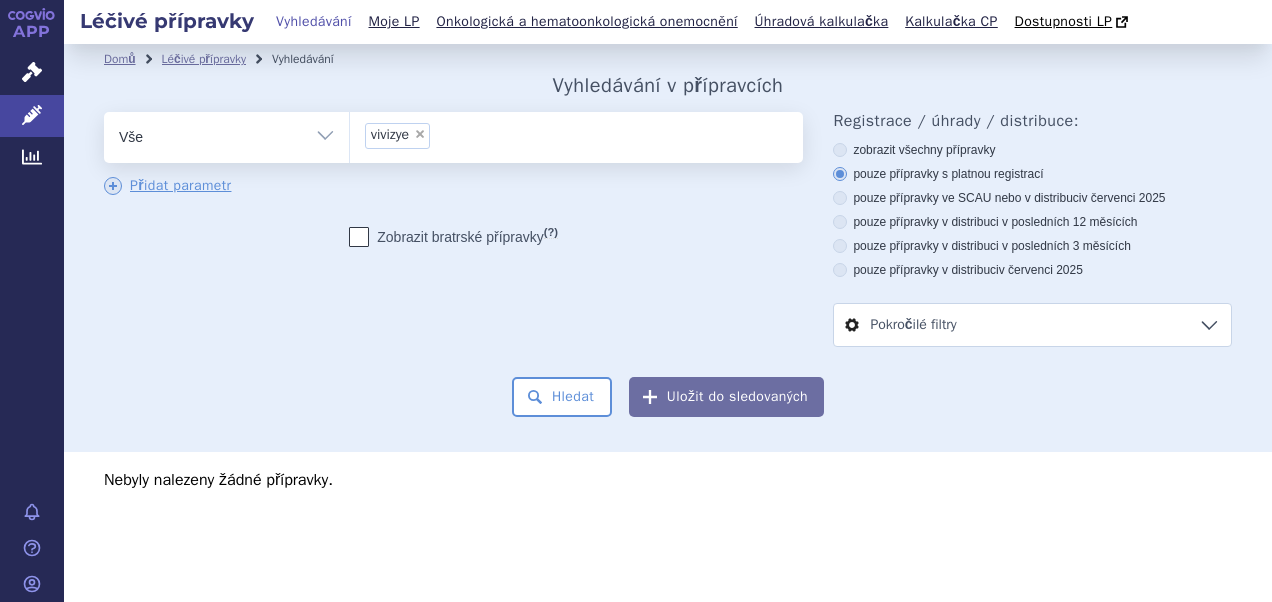 click on "×" at bounding box center [420, 134] 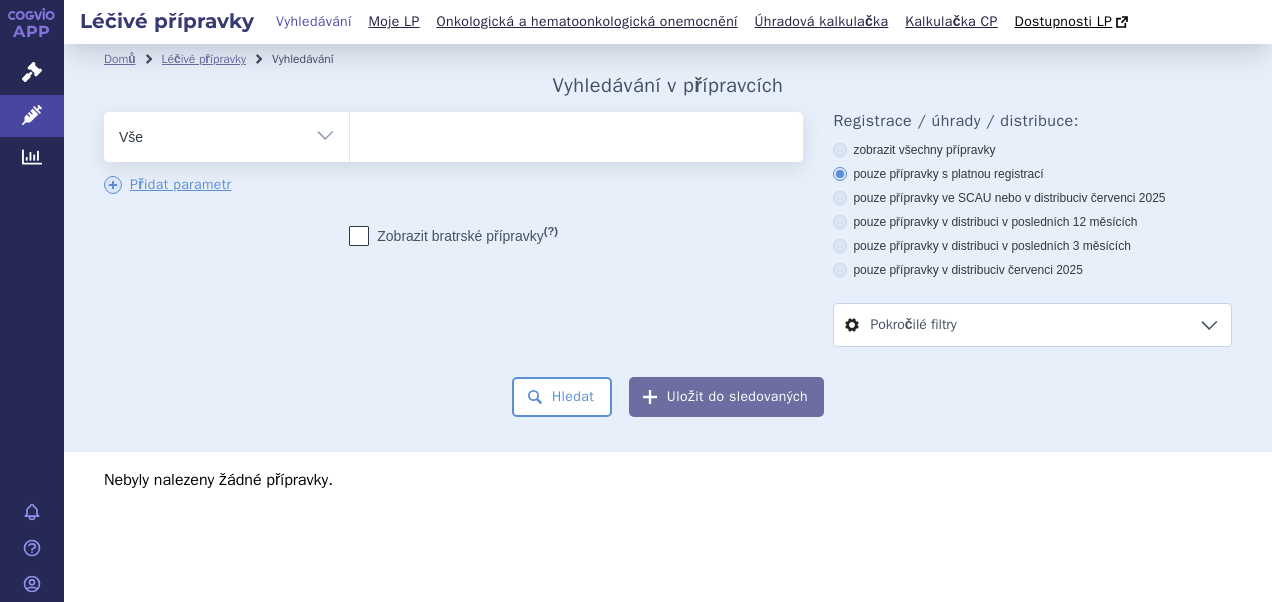 paste on "ciclosporin" 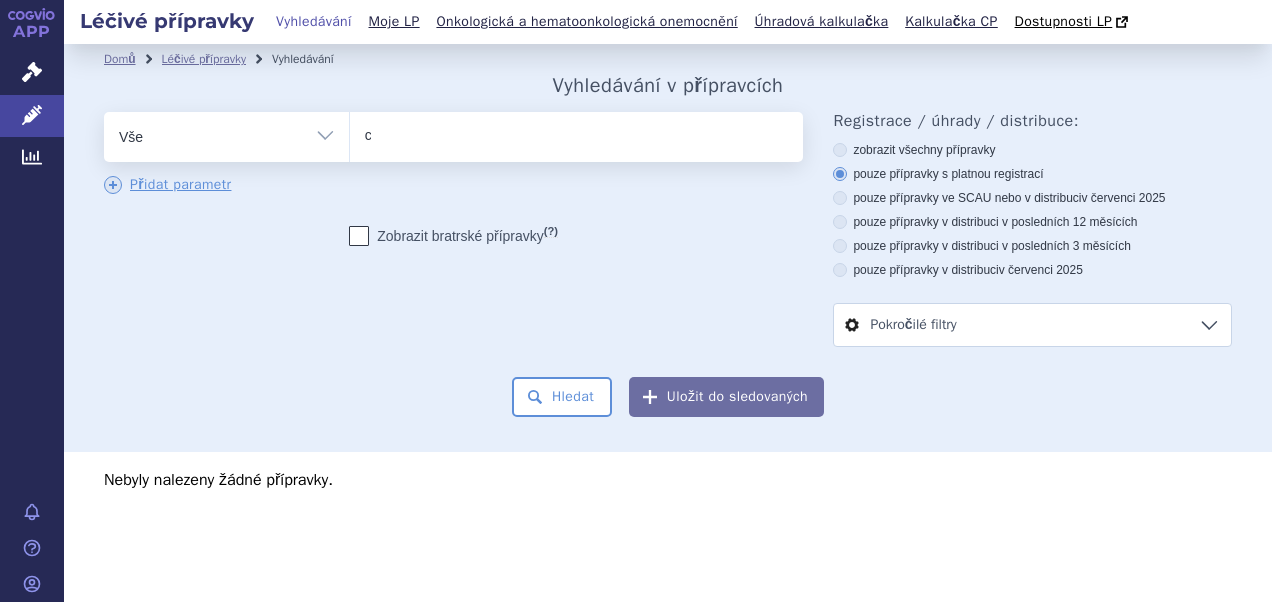 type 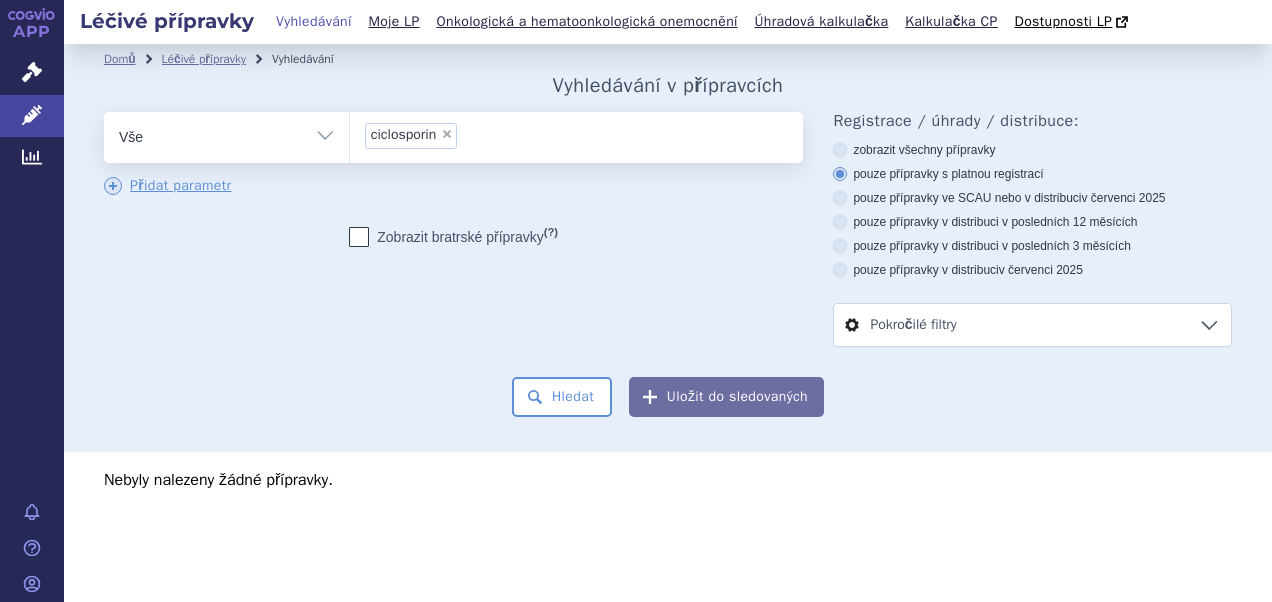 click on "ciclosporin" at bounding box center (403, 135) 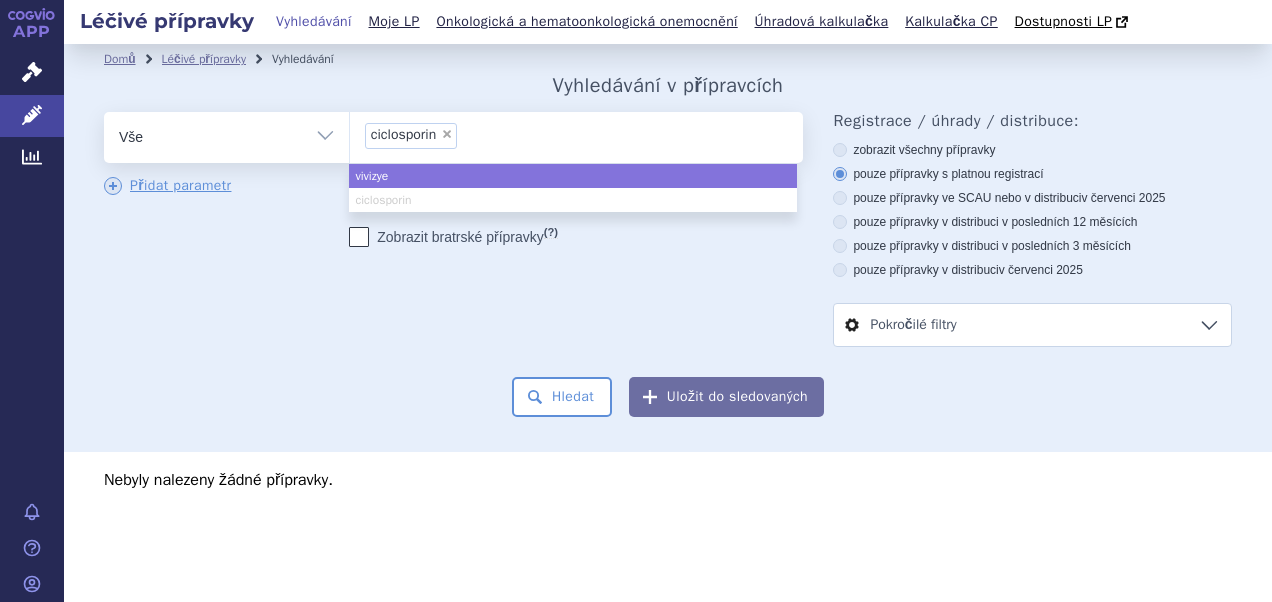 click on "vivizye ciclosporin" at bounding box center [573, 188] 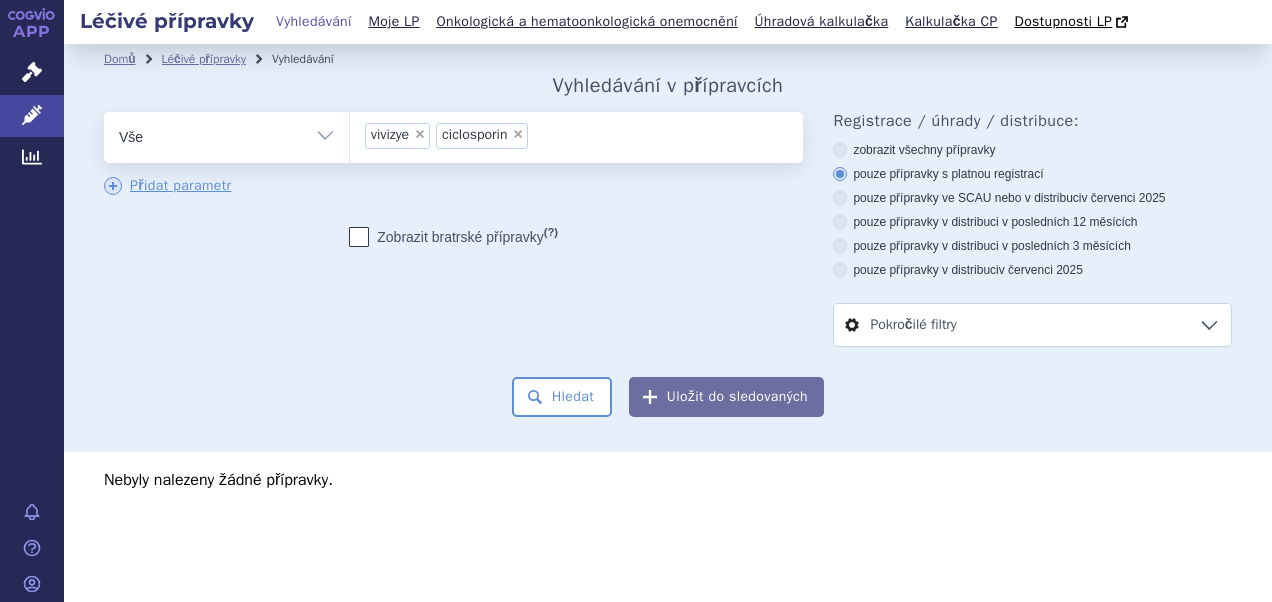 click on "×" at bounding box center (420, 134) 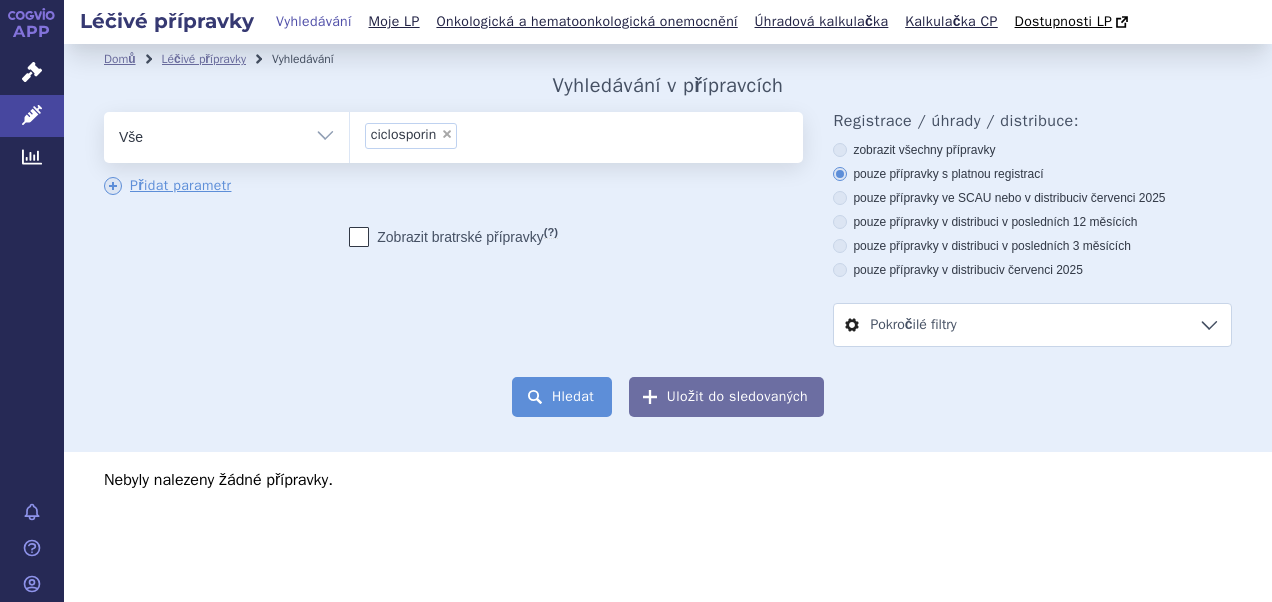 click on "Hledat" at bounding box center [562, 397] 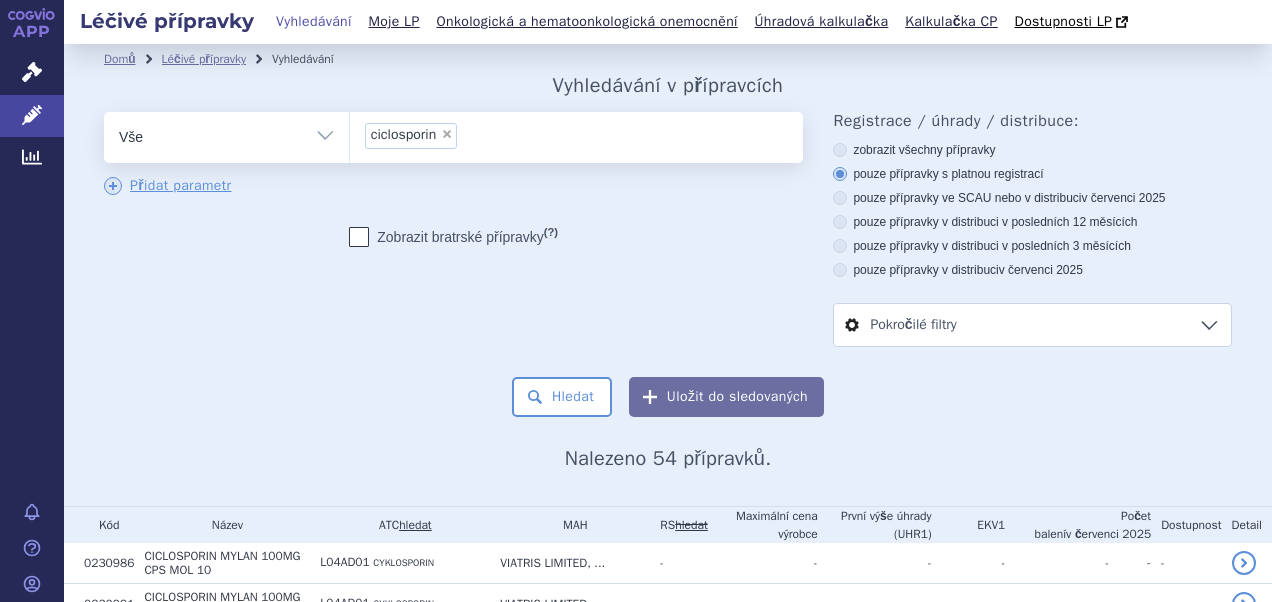 scroll, scrollTop: 0, scrollLeft: 0, axis: both 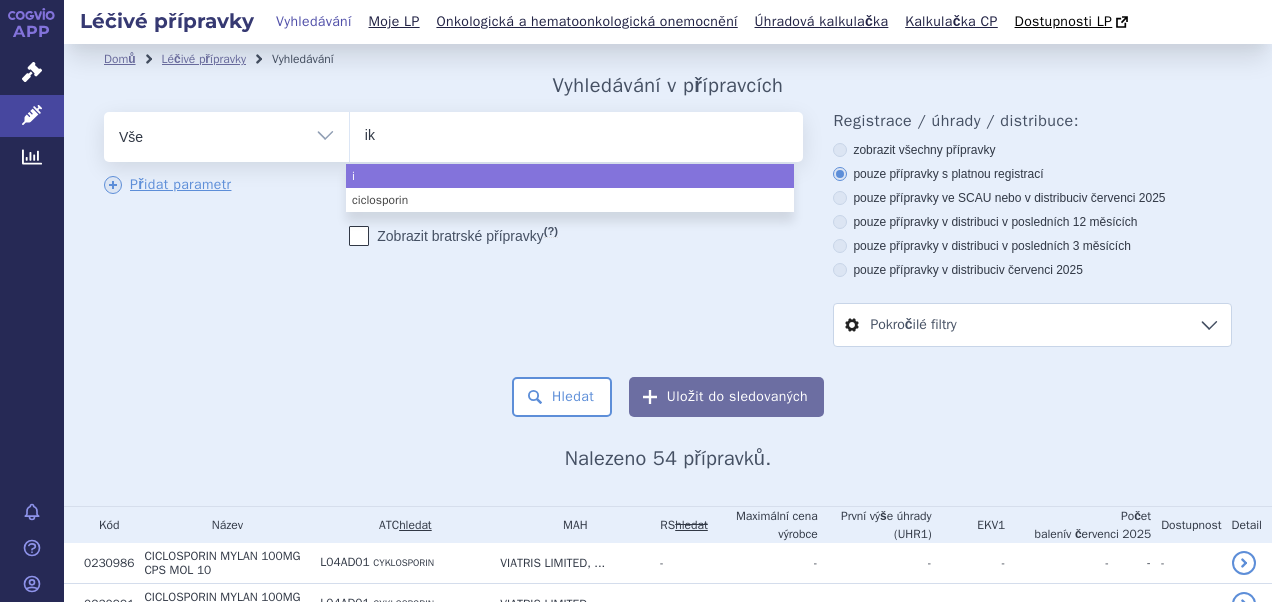 type on "[NAME]" 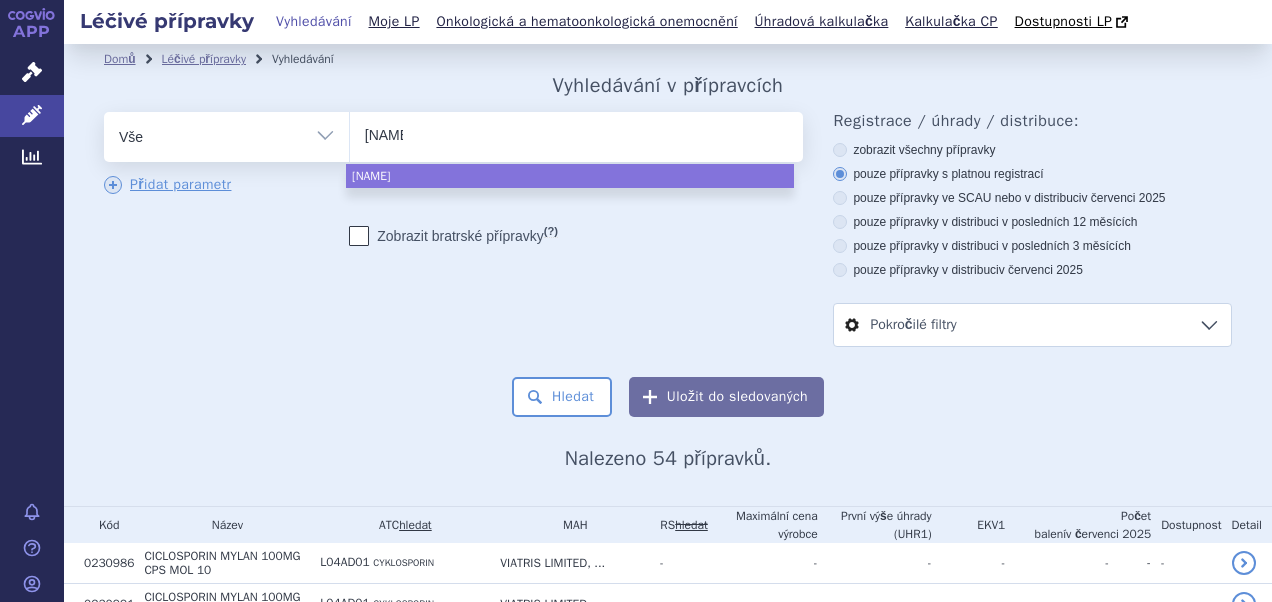 type on "[NAME]" 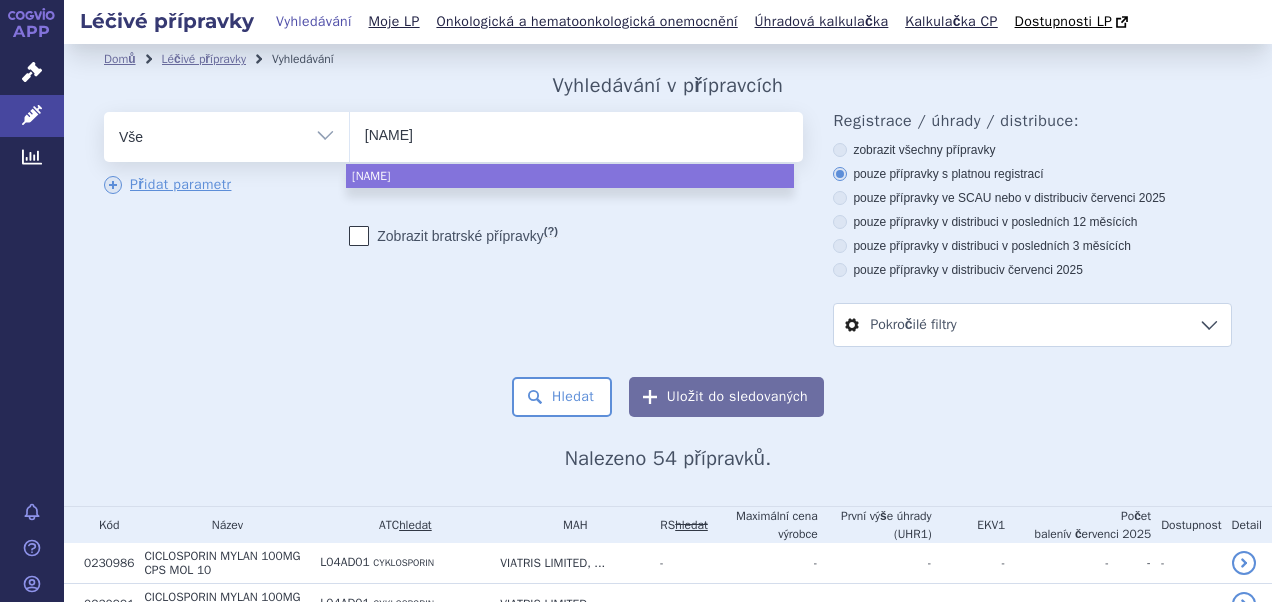 type on "[NAME]" 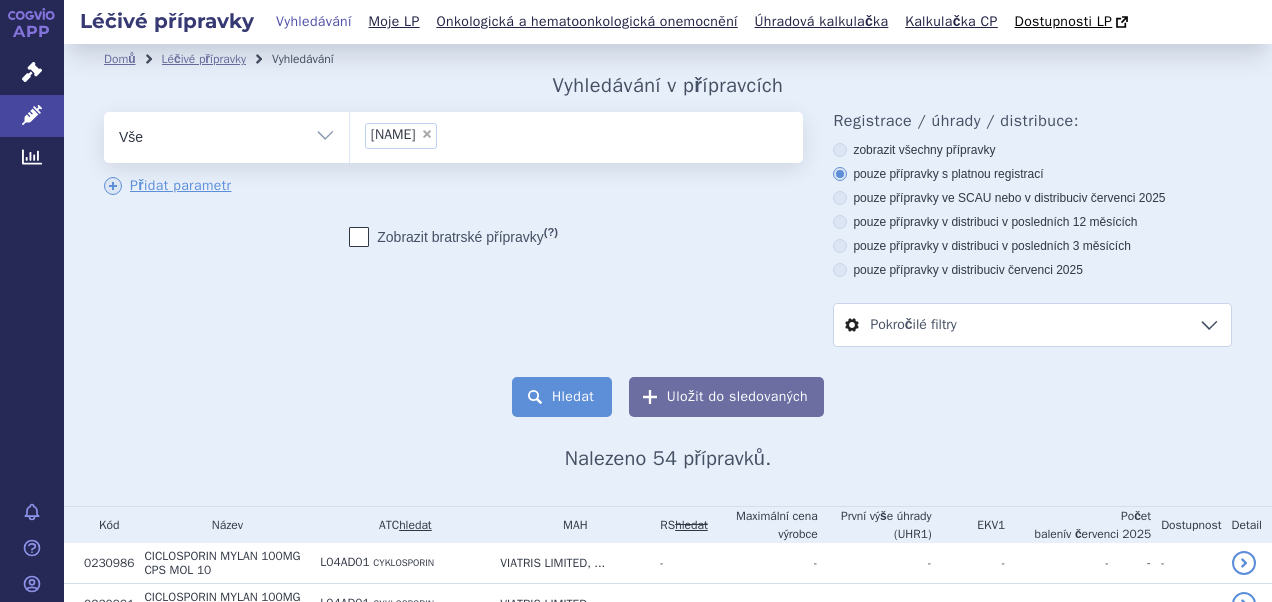click on "Hledat" at bounding box center (562, 397) 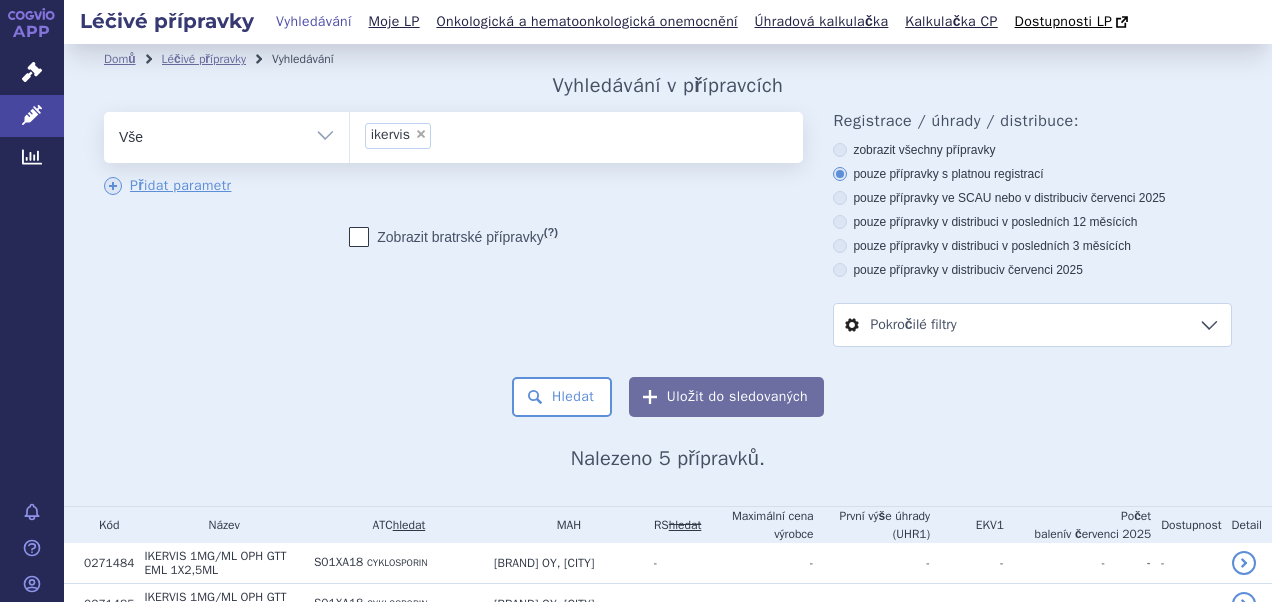 scroll, scrollTop: 0, scrollLeft: 0, axis: both 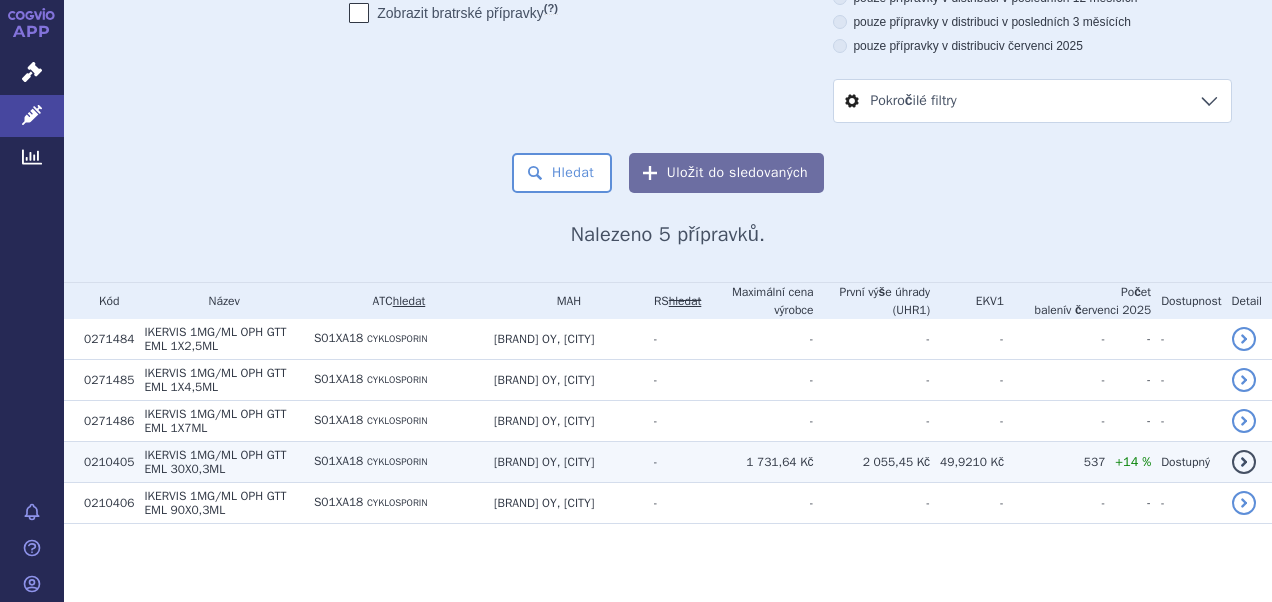 click on "1MG/ML OPH GTT EML 30X0,3ML" at bounding box center [215, 462] 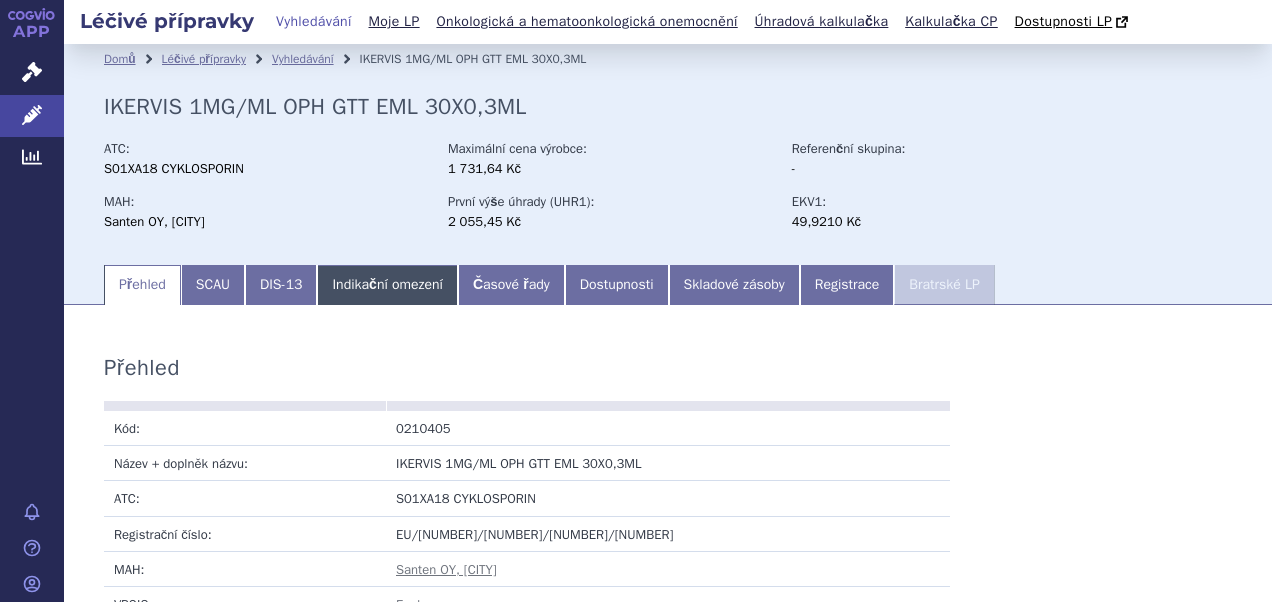 scroll, scrollTop: 0, scrollLeft: 0, axis: both 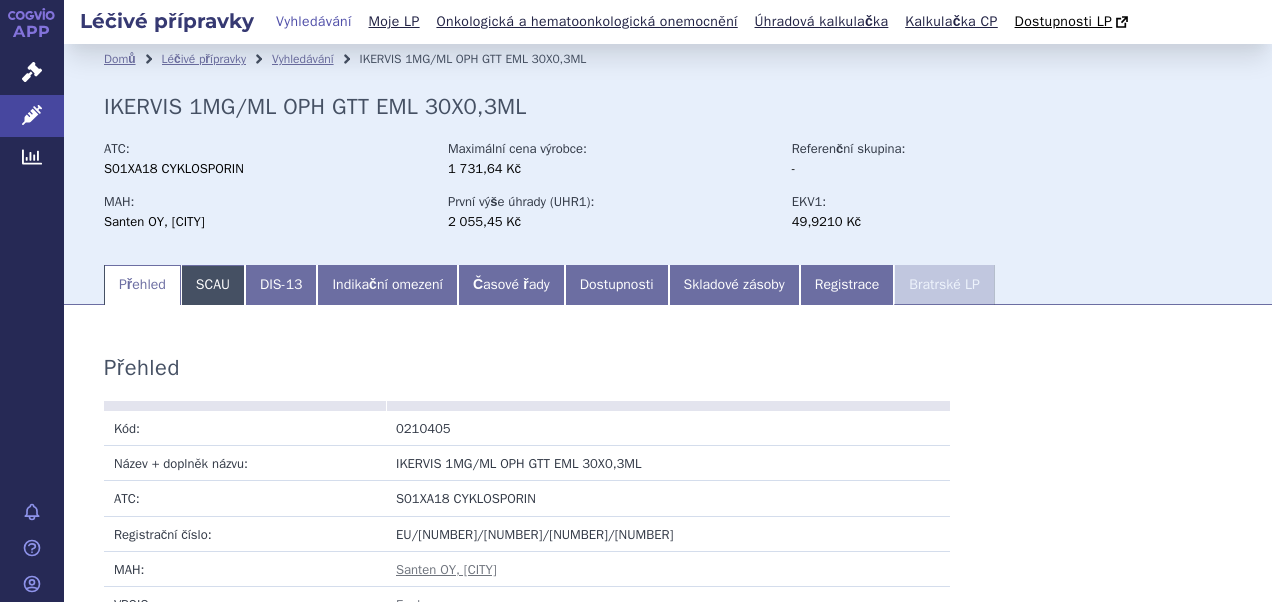 click on "SCAU" at bounding box center (213, 285) 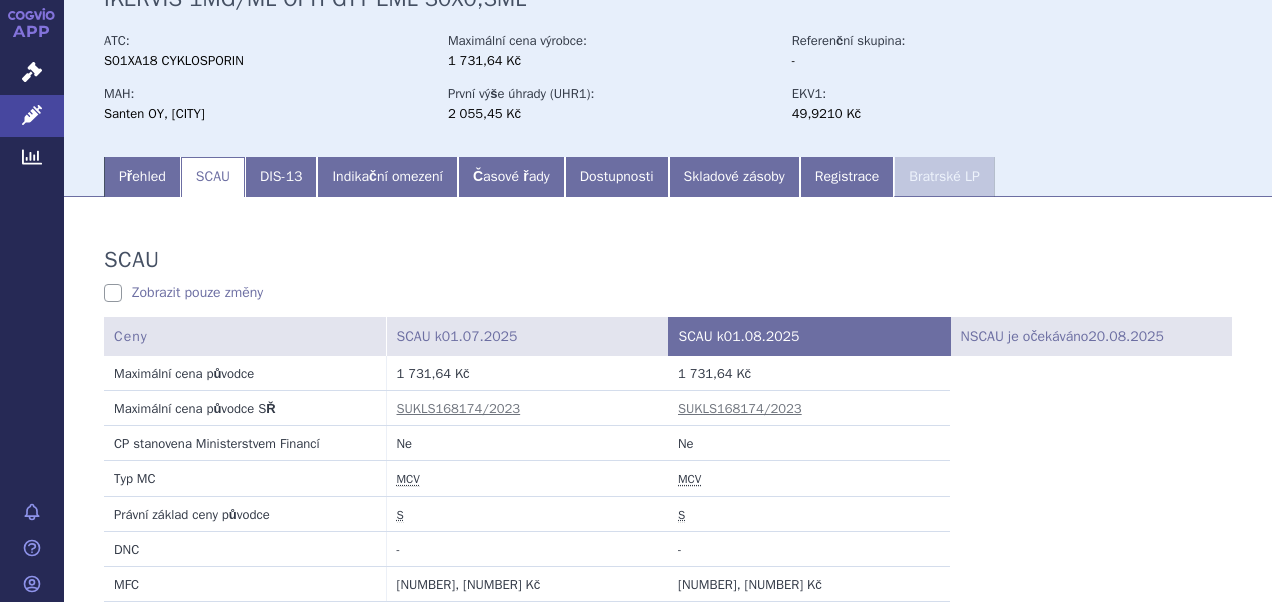 scroll, scrollTop: 0, scrollLeft: 0, axis: both 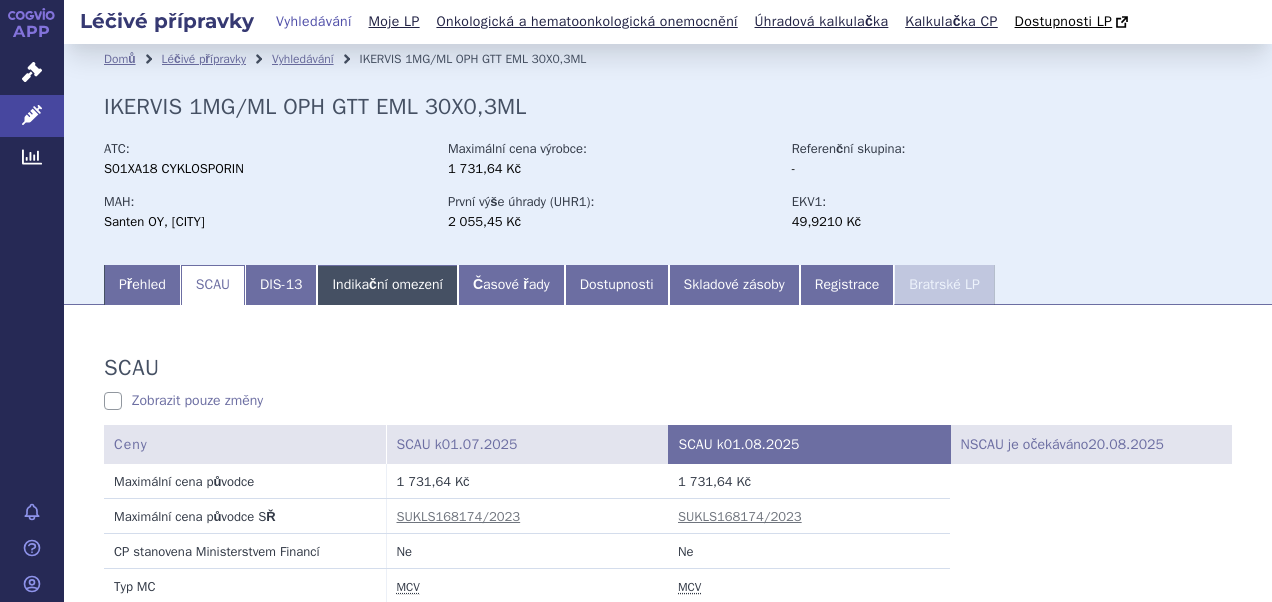 drag, startPoint x: 427, startPoint y: 288, endPoint x: 441, endPoint y: 290, distance: 14.142136 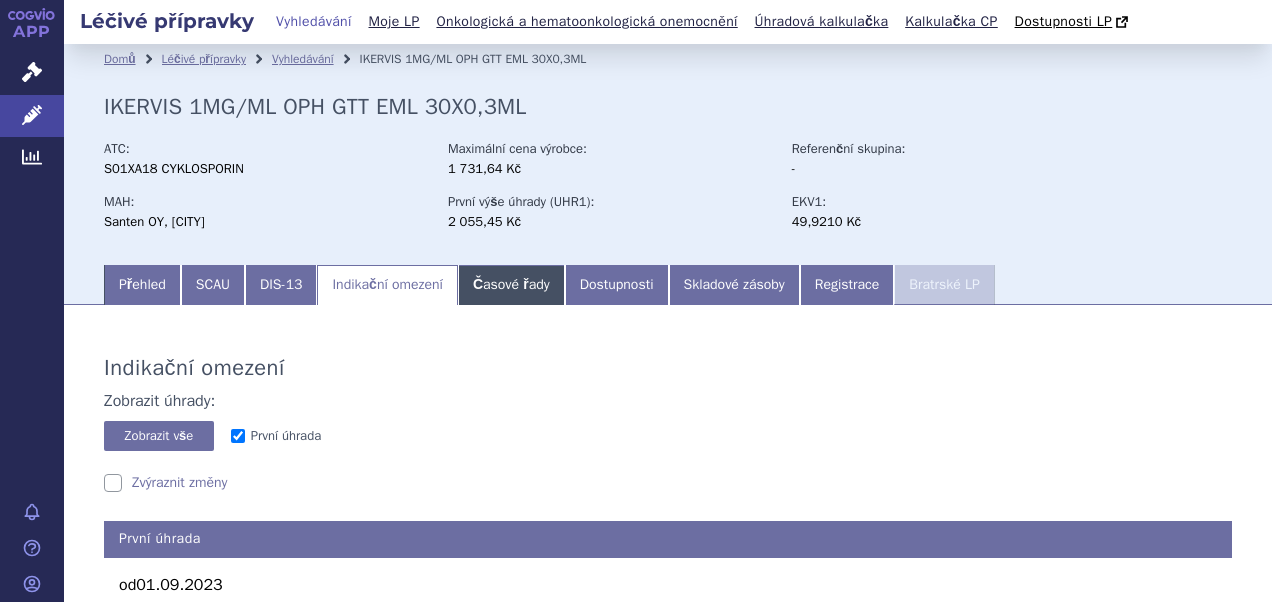 click on "Časové řady" at bounding box center (511, 285) 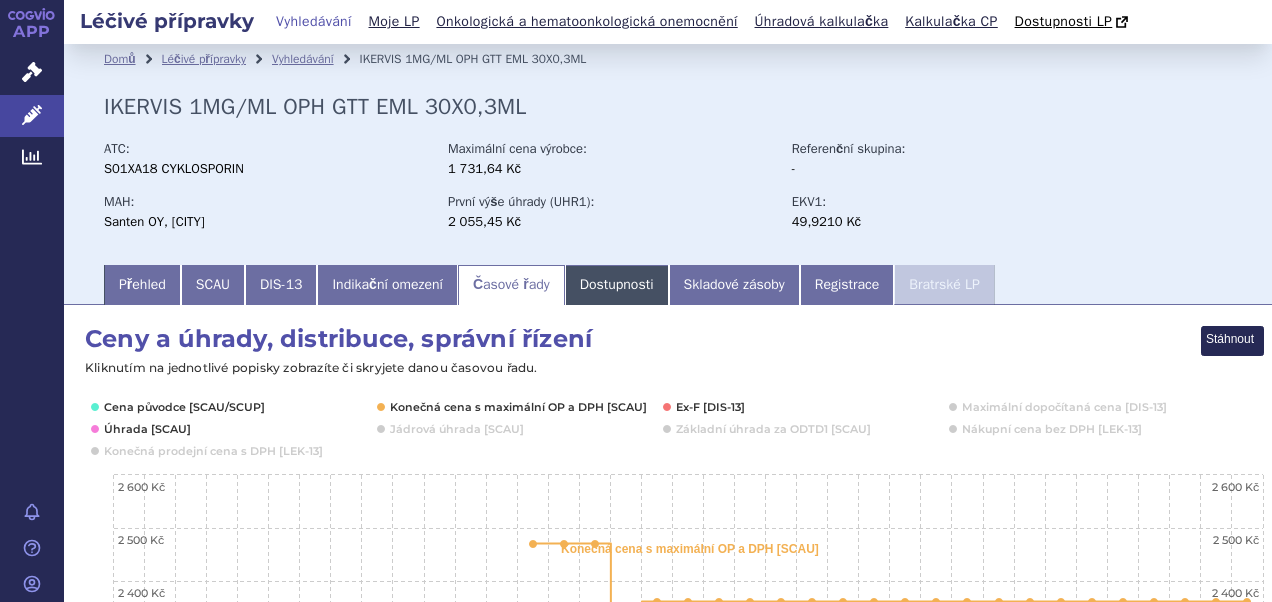 click on "Dostupnosti" at bounding box center (617, 285) 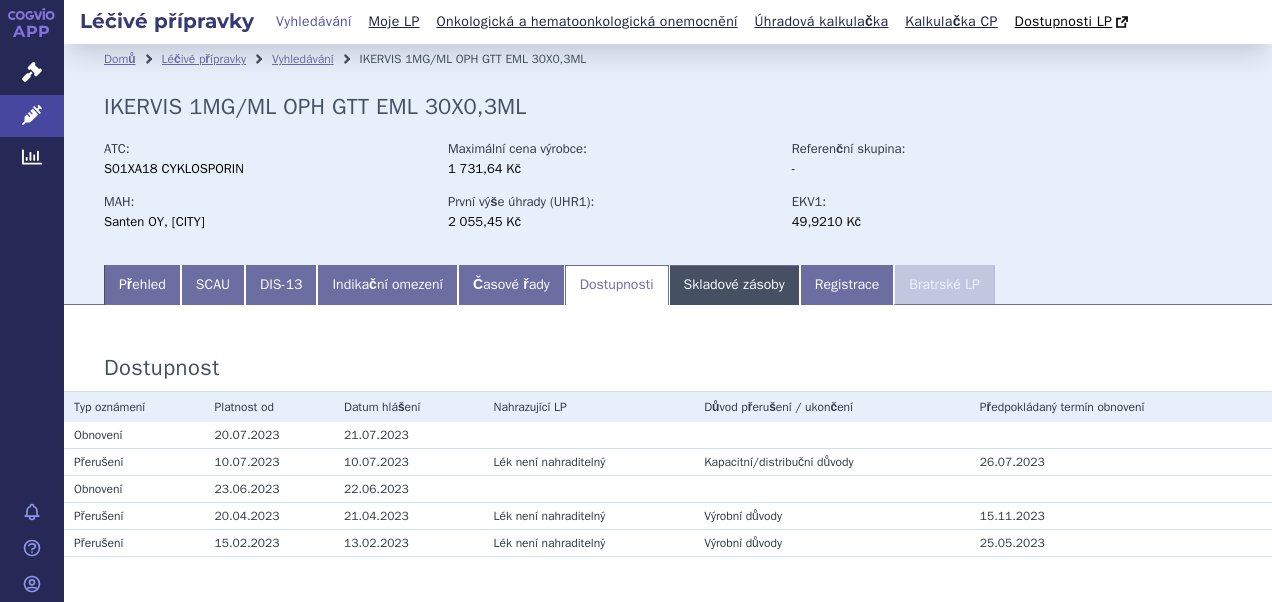 click on "Skladové zásoby" at bounding box center (734, 285) 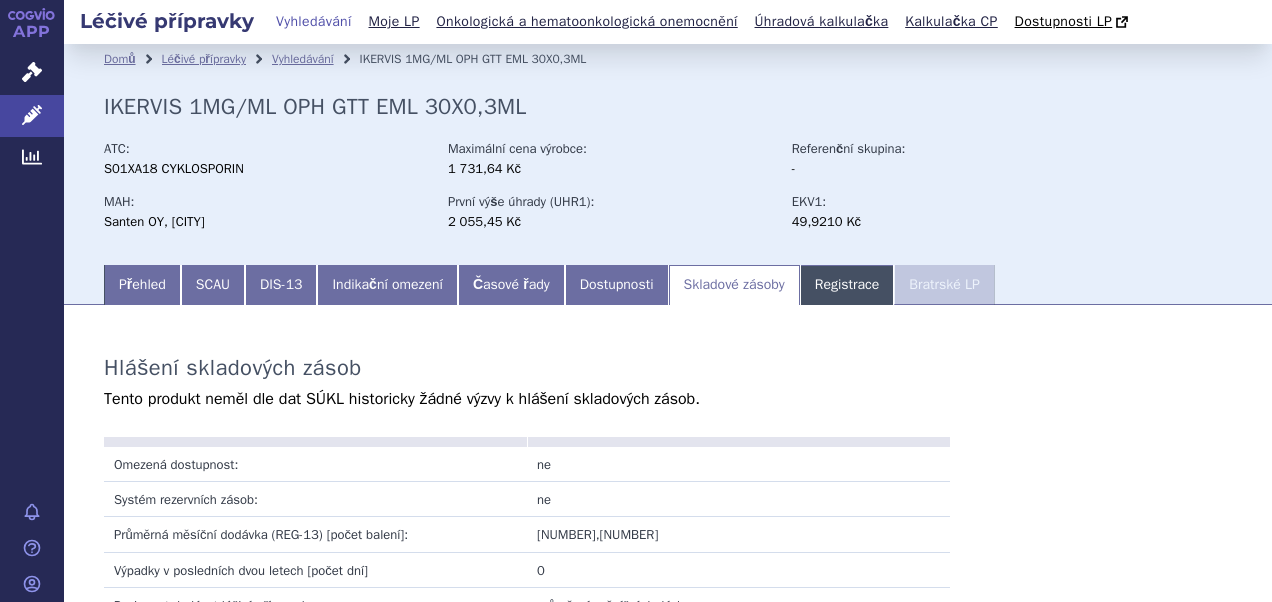 click on "Registrace" at bounding box center (847, 285) 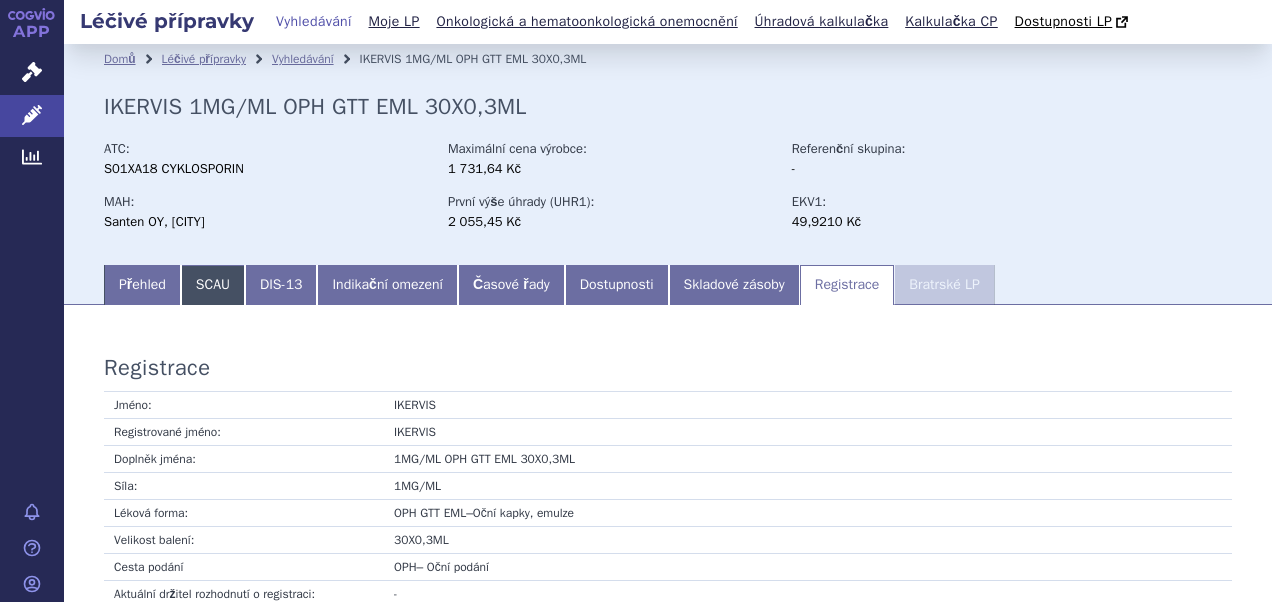click on "SCAU" at bounding box center [213, 285] 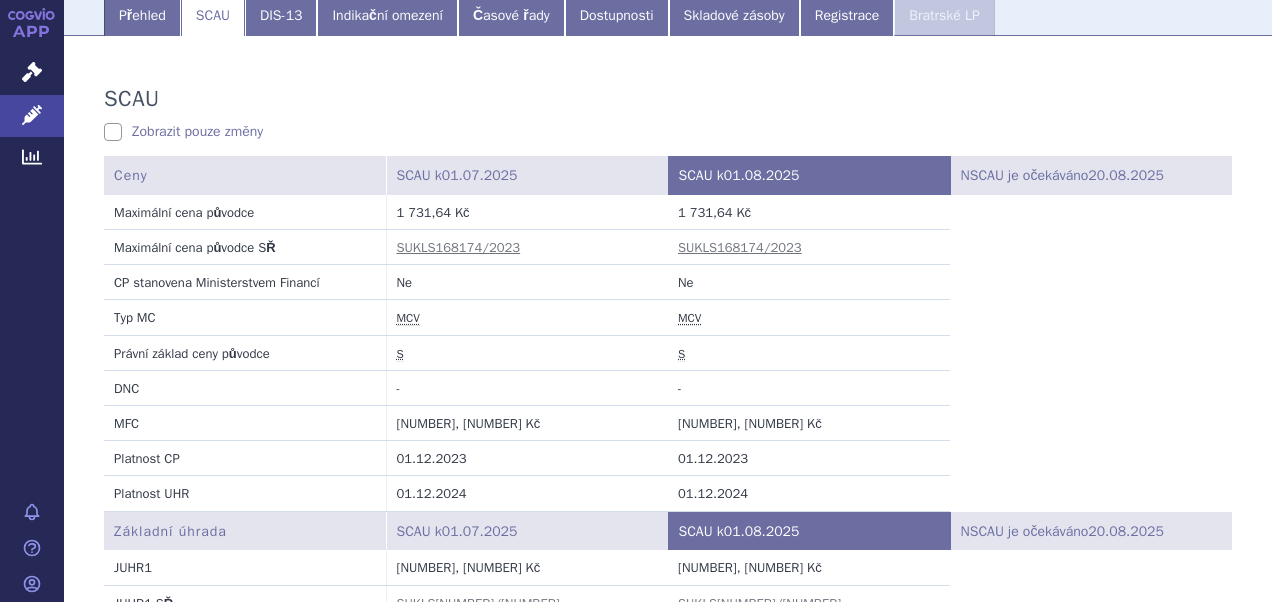 scroll, scrollTop: 69, scrollLeft: 0, axis: vertical 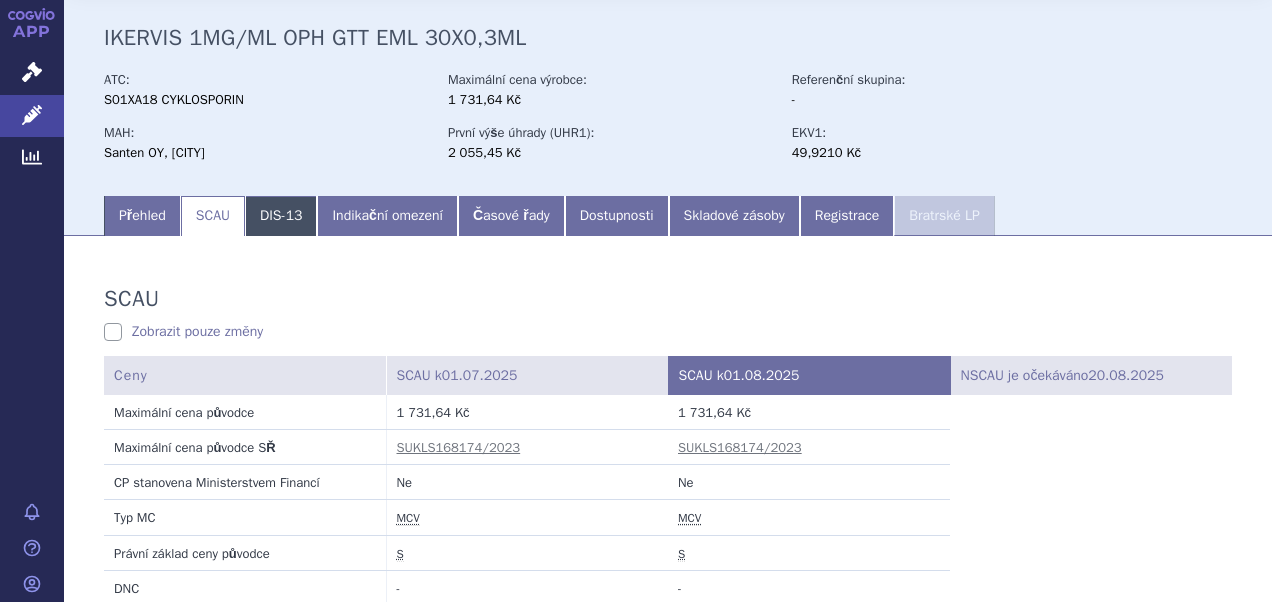 click on "DIS-13" at bounding box center [281, 216] 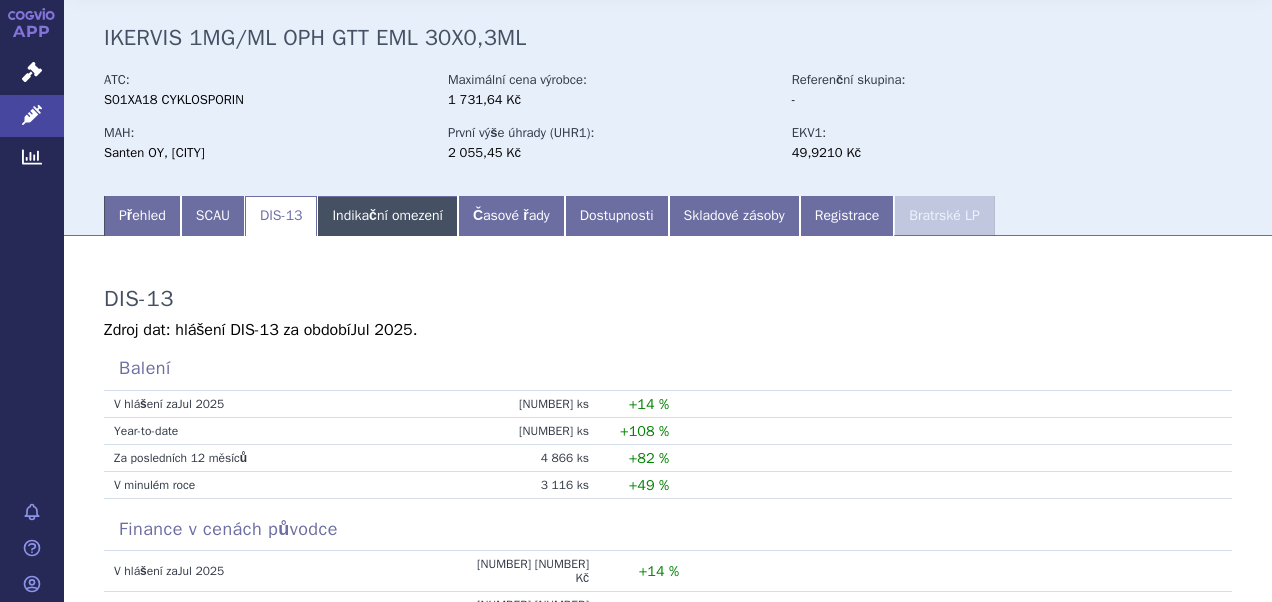 click on "Indikační omezení" at bounding box center [387, 216] 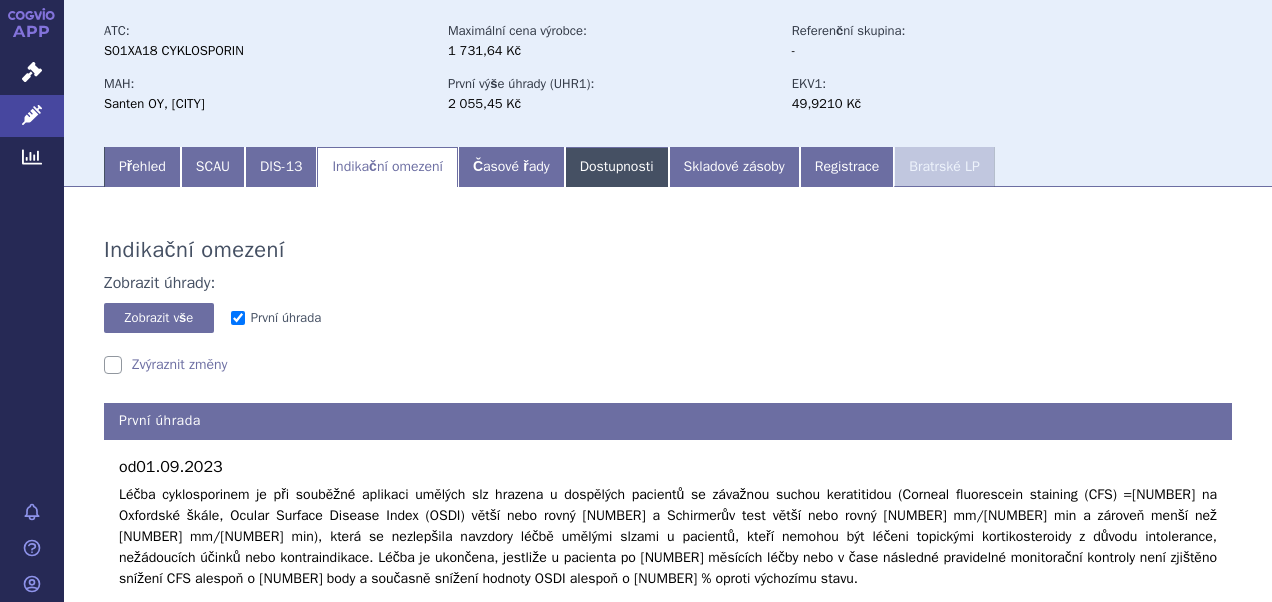 click on "Dostupnosti" at bounding box center (617, 167) 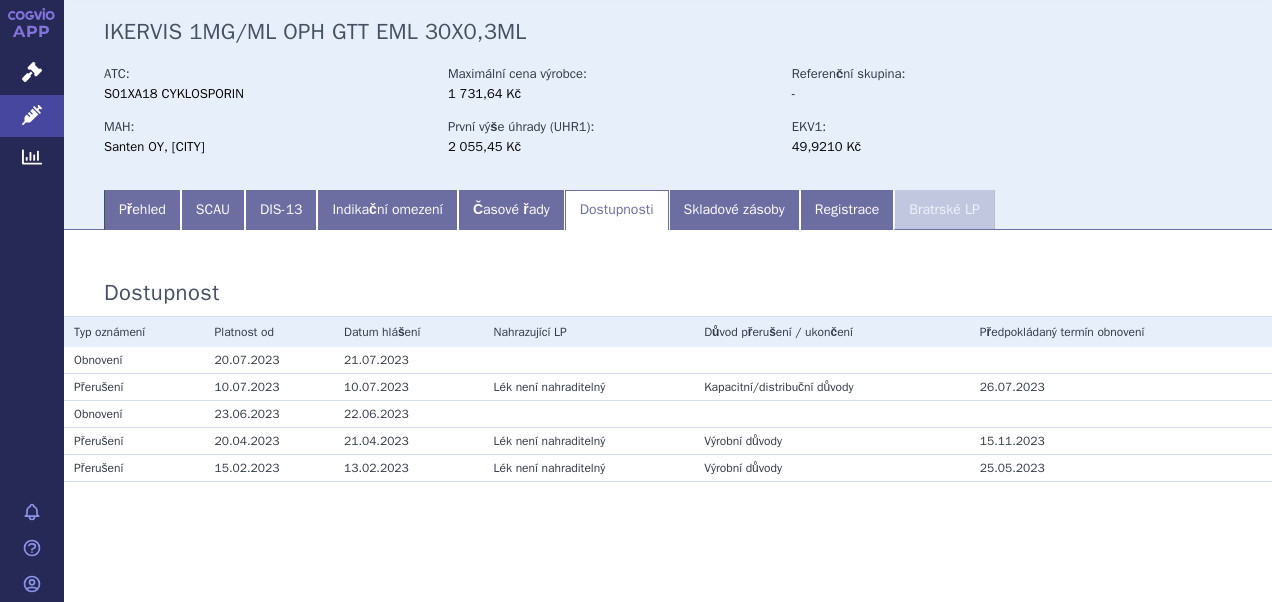 scroll, scrollTop: 74, scrollLeft: 0, axis: vertical 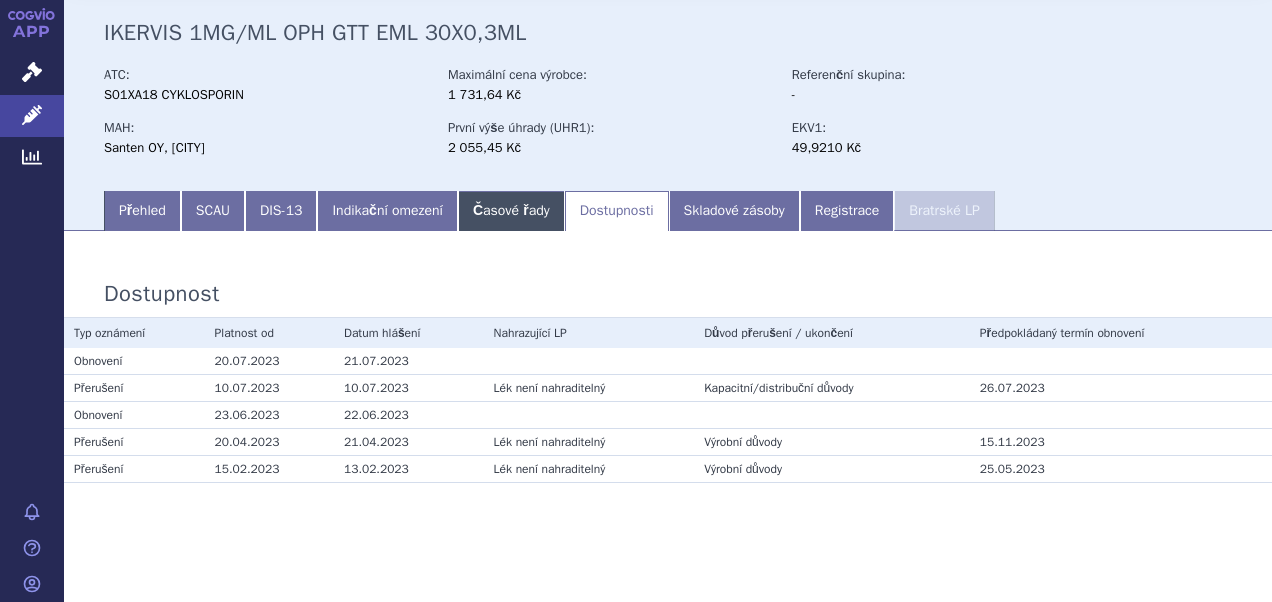 click on "Časové řady" at bounding box center (511, 211) 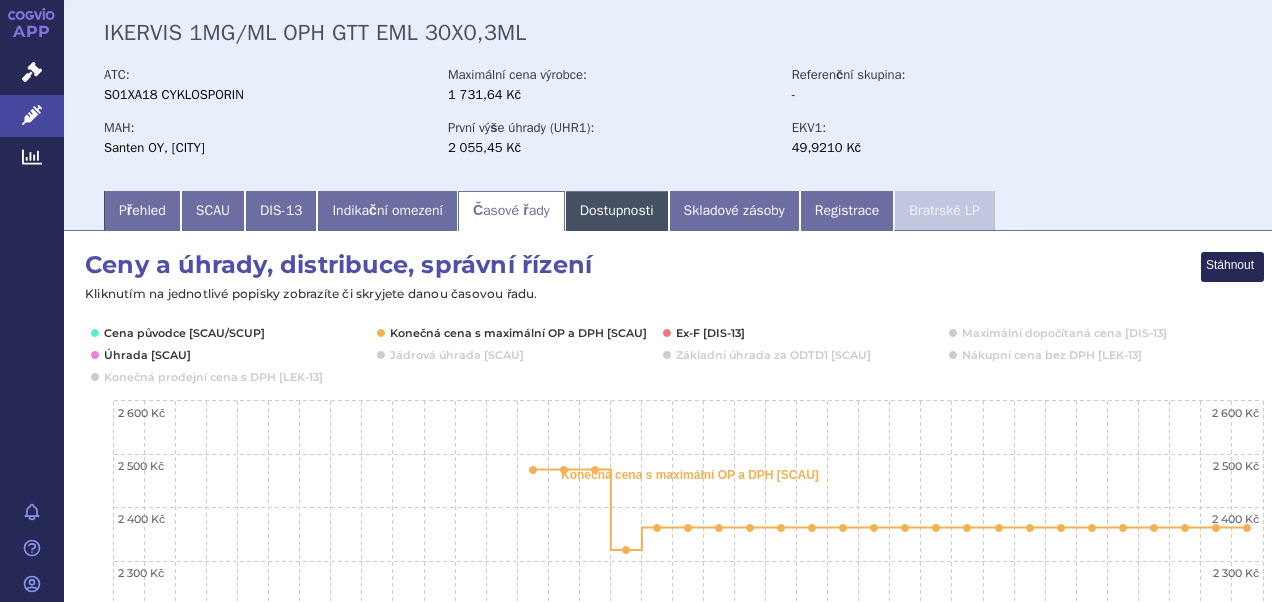 click on "Dostupnosti" at bounding box center [617, 211] 